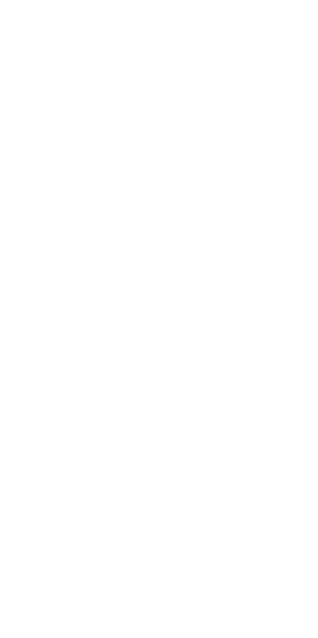 scroll, scrollTop: 0, scrollLeft: 0, axis: both 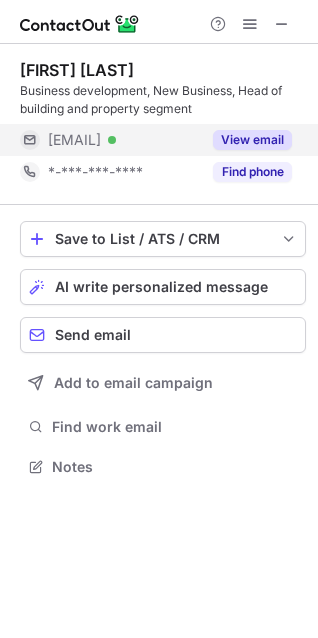 click on "View email" at bounding box center (246, 140) 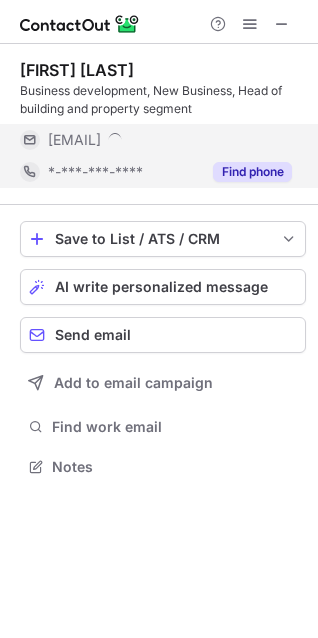 click on "Find phone" at bounding box center [252, 172] 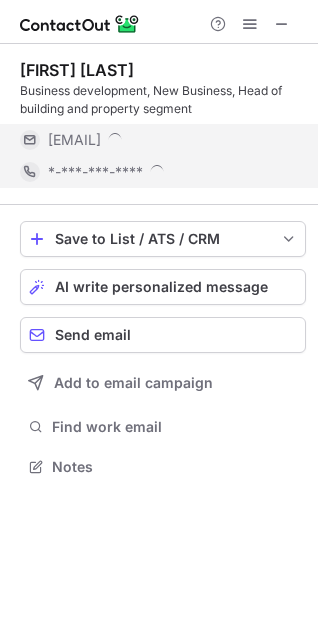 scroll, scrollTop: 10, scrollLeft: 10, axis: both 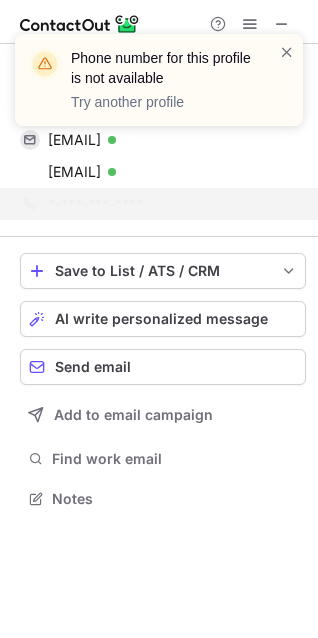 click on "Phone number for this profile is not available Try another profile" at bounding box center (159, 88) 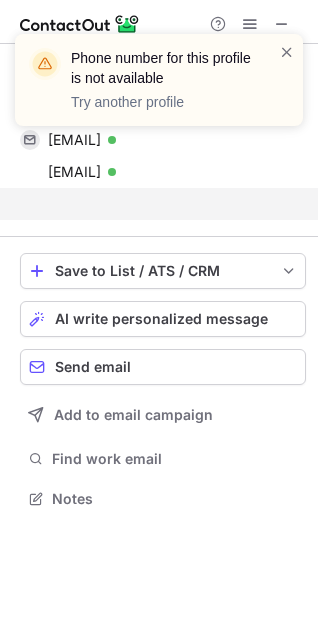 scroll, scrollTop: 453, scrollLeft: 318, axis: both 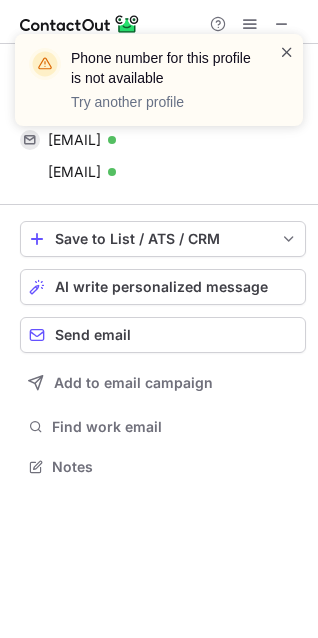 click at bounding box center [287, 52] 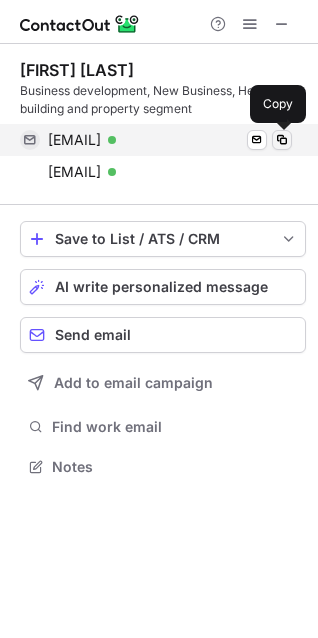 click at bounding box center [282, 140] 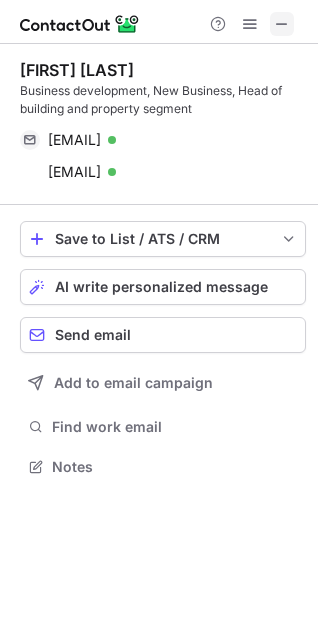 drag, startPoint x: 294, startPoint y: 16, endPoint x: 290, endPoint y: 31, distance: 15.524175 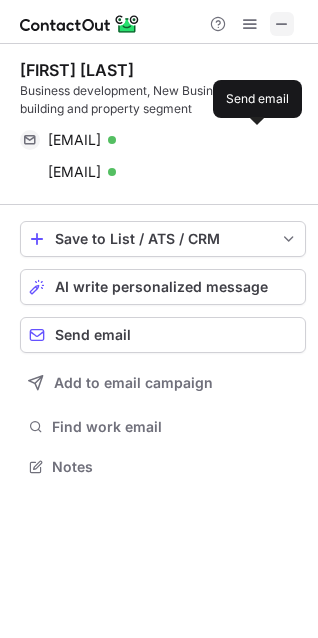 drag, startPoint x: 288, startPoint y: 23, endPoint x: 37, endPoint y: 74, distance: 256.12888 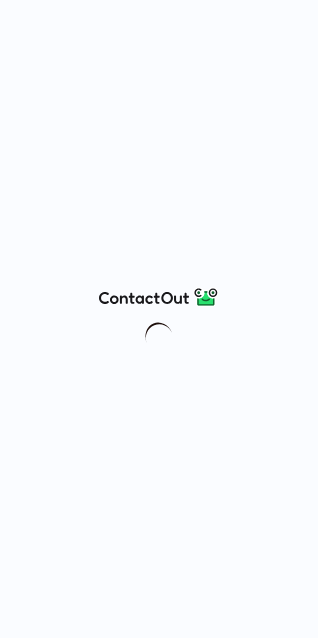 scroll, scrollTop: 0, scrollLeft: 0, axis: both 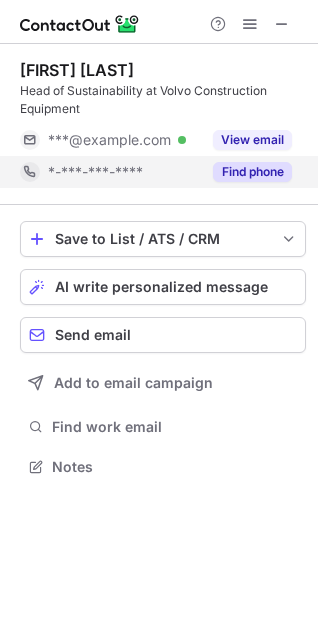 click on "Find phone" at bounding box center [252, 172] 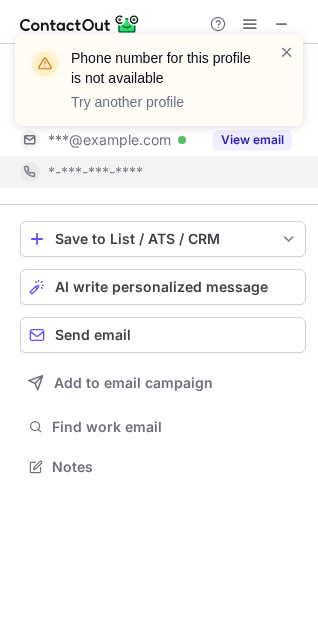 click on "Phone number for this profile is not available Try another profile" at bounding box center [172, 80] 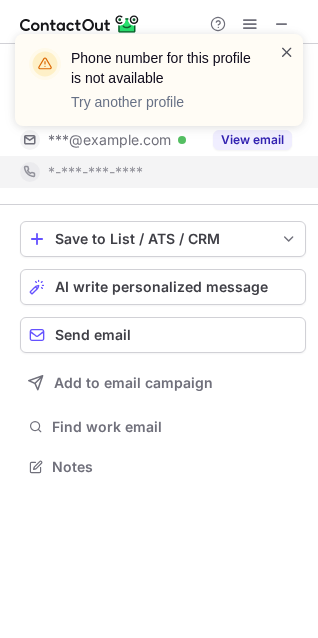 click at bounding box center [287, 52] 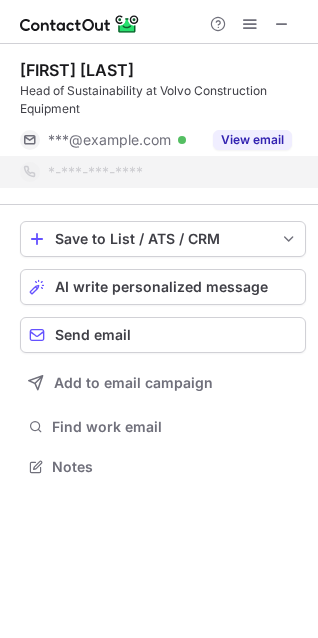 click on "Phone number for this profile is not available Try another profile" at bounding box center [159, 88] 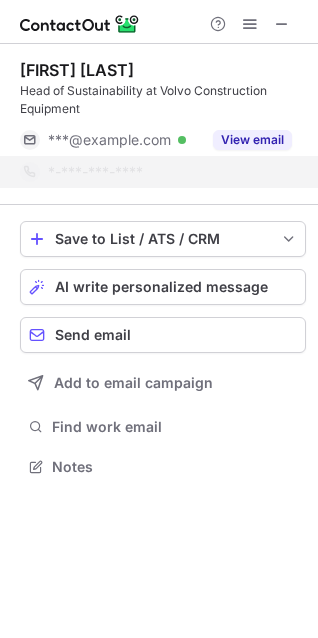 click on "Phone number for this profile is not available Try another profile" at bounding box center (159, 88) 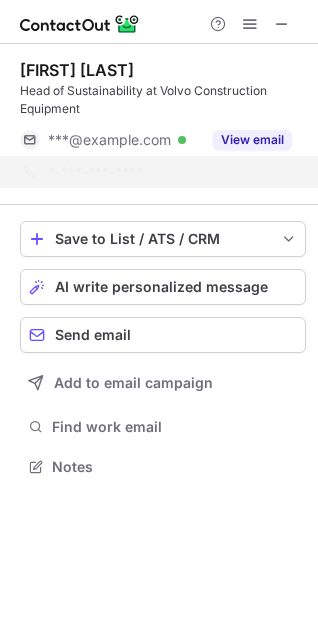 click on "Phone number for this profile is not available Try another profile" at bounding box center [159, 34] 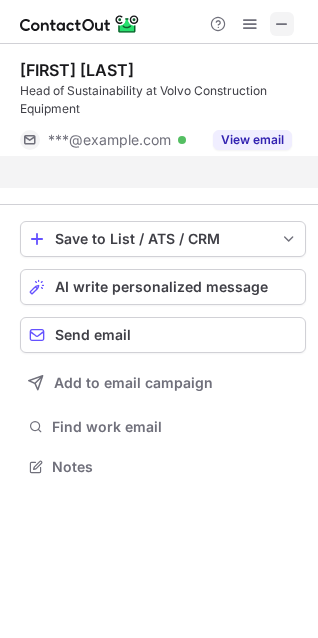 scroll, scrollTop: 421, scrollLeft: 318, axis: both 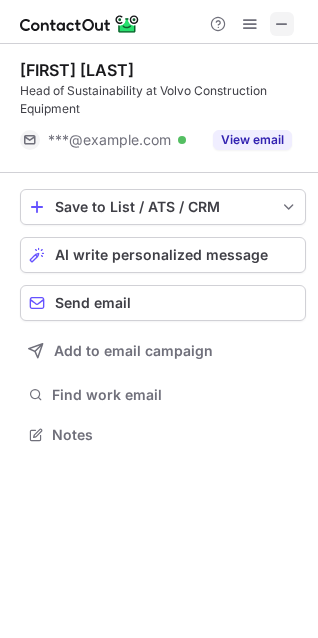 click at bounding box center [282, 24] 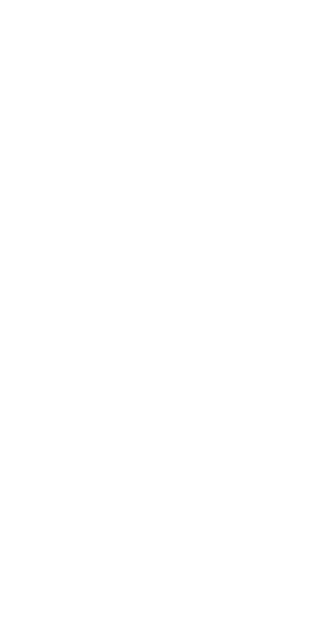 scroll, scrollTop: 0, scrollLeft: 0, axis: both 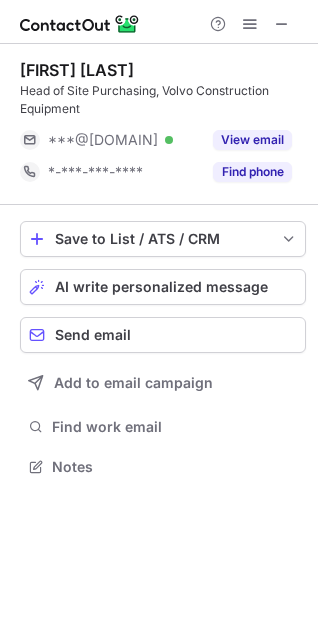 click on "Find phone" at bounding box center [246, 172] 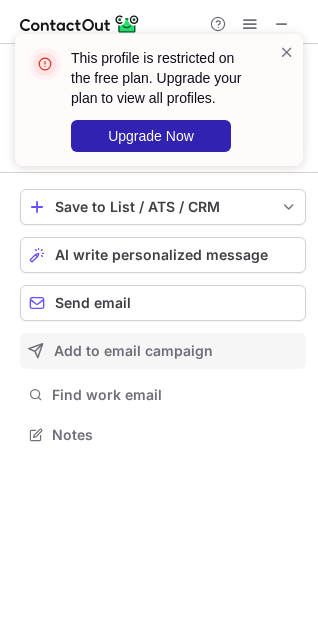 scroll, scrollTop: 421, scrollLeft: 318, axis: both 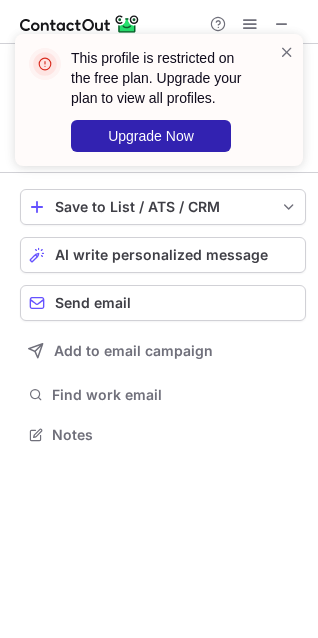 drag, startPoint x: 285, startPoint y: 52, endPoint x: 290, endPoint y: 40, distance: 13 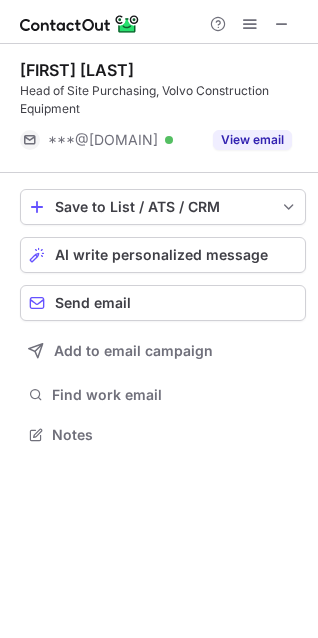 click on "This profile is restricted on the free plan. Upgrade your plan to view all profiles. Upgrade Now" at bounding box center (159, 108) 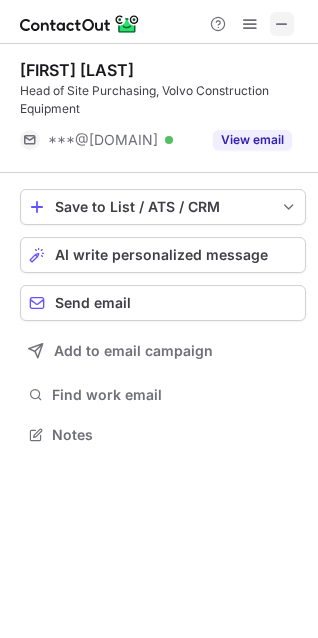 click at bounding box center (282, 24) 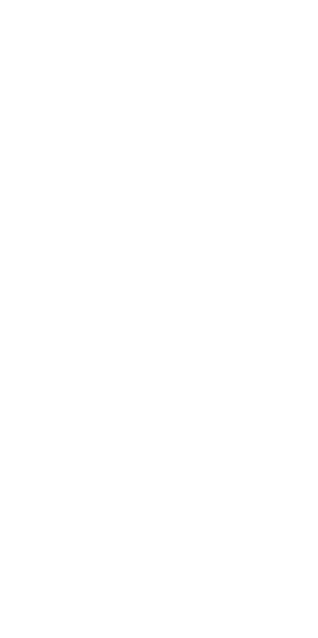 scroll, scrollTop: 0, scrollLeft: 0, axis: both 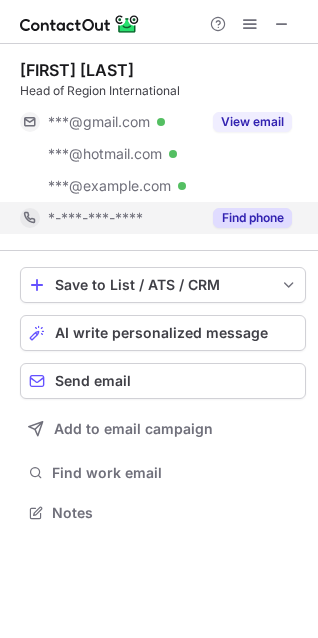 click on "Find phone" at bounding box center [252, 218] 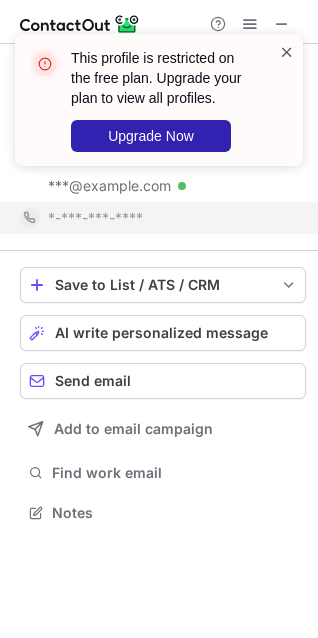 click at bounding box center [287, 52] 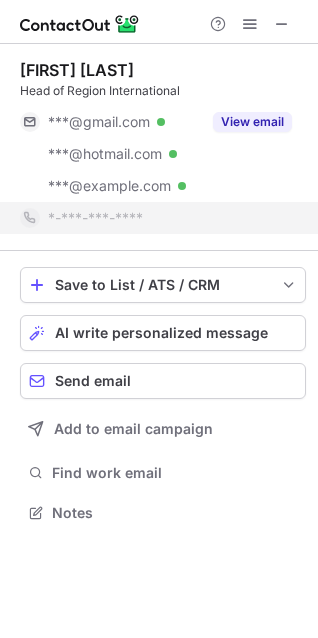 click on "This profile is restricted on the free plan. Upgrade your plan to view all profiles. Upgrade Now" at bounding box center (159, 100) 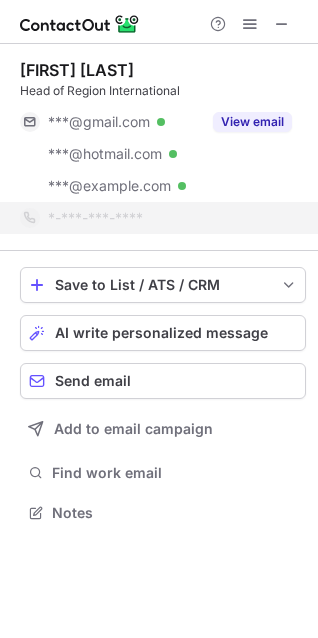 click on "This profile is restricted on the free plan. Upgrade your plan to view all profiles. Upgrade Now" at bounding box center [159, 108] 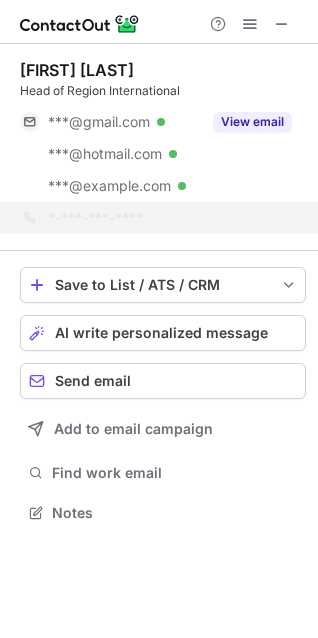 click on "This profile is restricted on the free plan. Upgrade your plan to view all profiles. Upgrade Now" at bounding box center (159, 108) 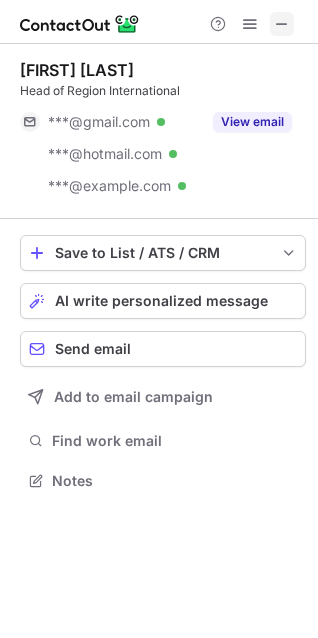 scroll, scrollTop: 467, scrollLeft: 318, axis: both 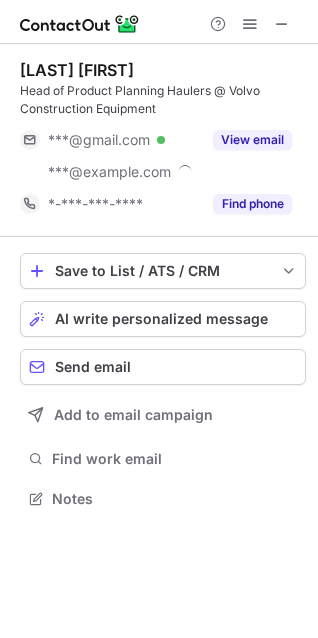 click on "View email" at bounding box center (252, 140) 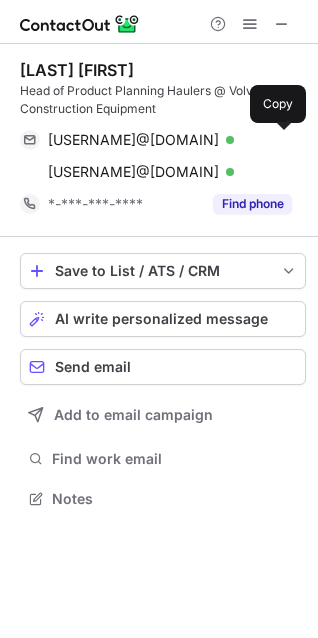 click at bounding box center [282, 140] 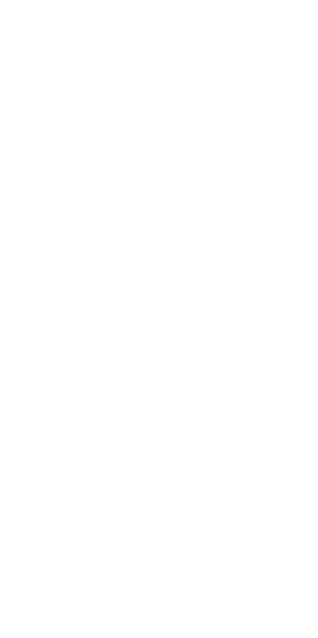 scroll, scrollTop: 0, scrollLeft: 0, axis: both 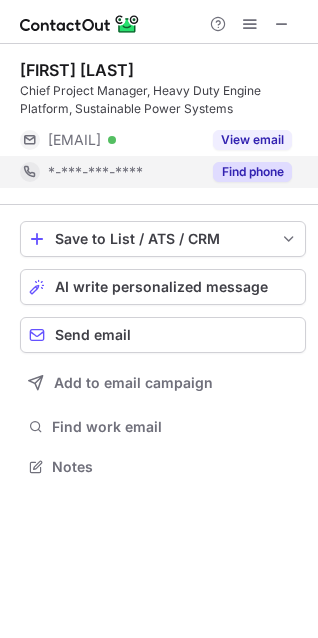 click on "Find phone" at bounding box center (252, 172) 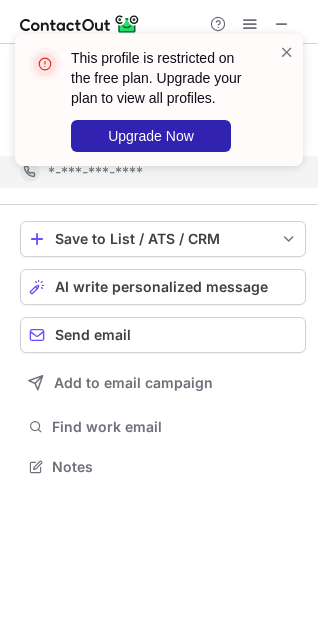 click at bounding box center (287, 100) 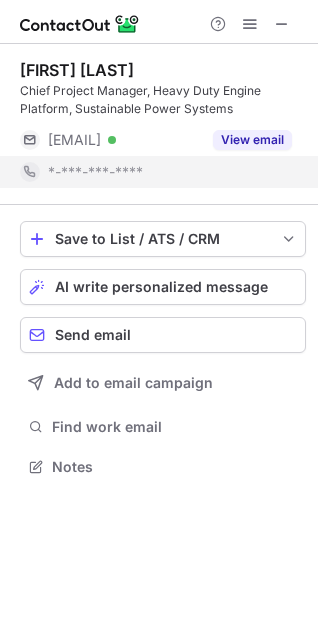 click at bounding box center (287, 100) 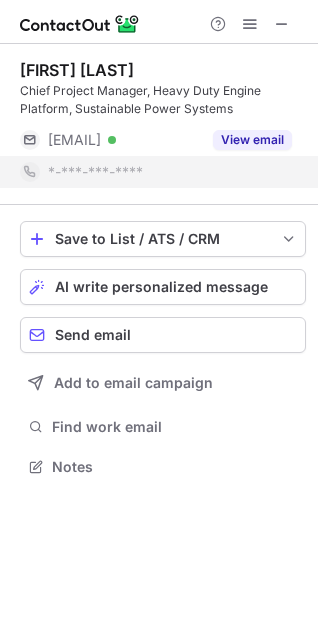 click at bounding box center [287, 52] 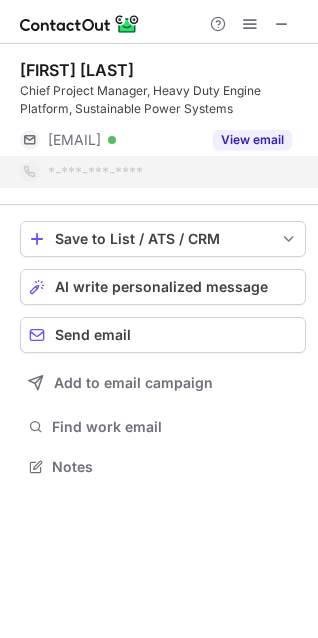 click on "This profile is restricted on the free plan. Upgrade your plan to view all profiles. Upgrade Now" at bounding box center [159, 34] 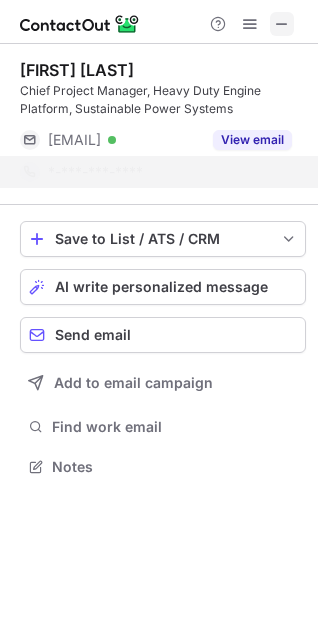 click at bounding box center [282, 24] 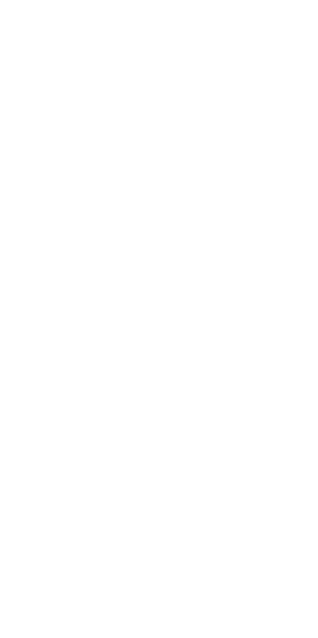 scroll, scrollTop: 0, scrollLeft: 0, axis: both 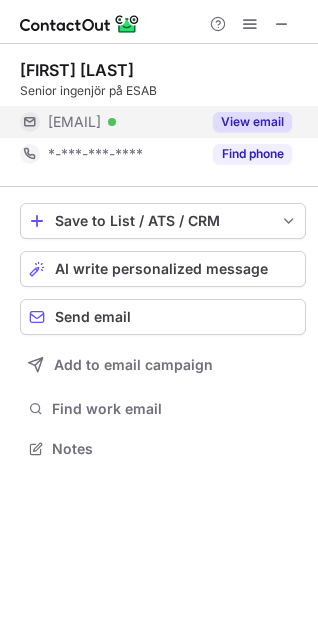 click on "View email" at bounding box center [252, 122] 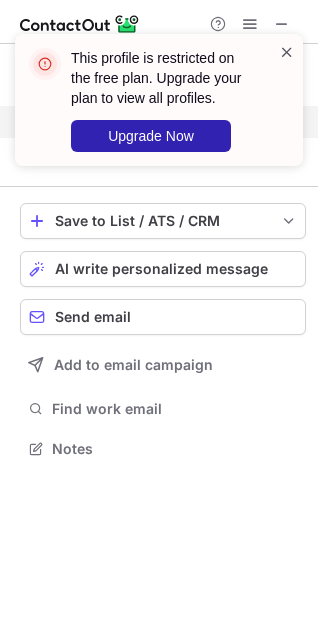 click at bounding box center [287, 52] 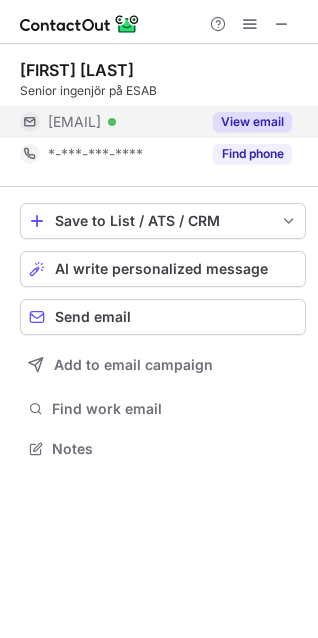 click on "This profile is restricted on the free plan. Upgrade your plan to view all profiles. Upgrade Now" at bounding box center (159, 108) 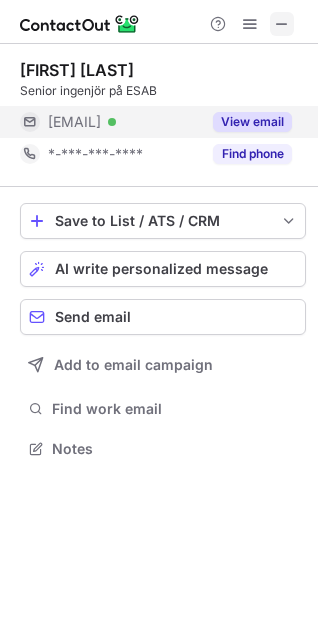 click at bounding box center [282, 24] 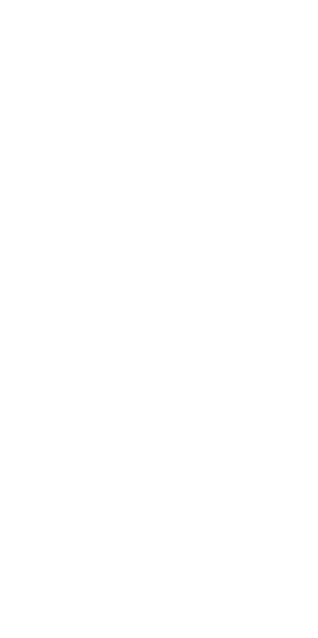 scroll, scrollTop: 0, scrollLeft: 0, axis: both 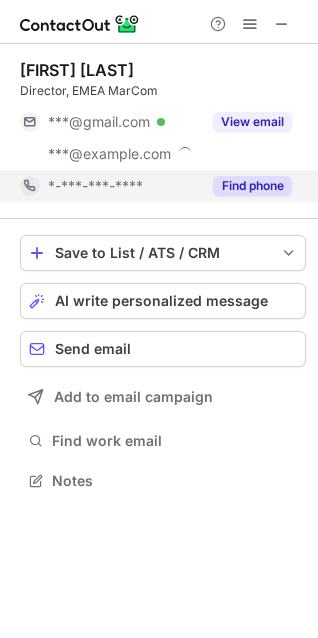 click on "Find phone" at bounding box center (252, 186) 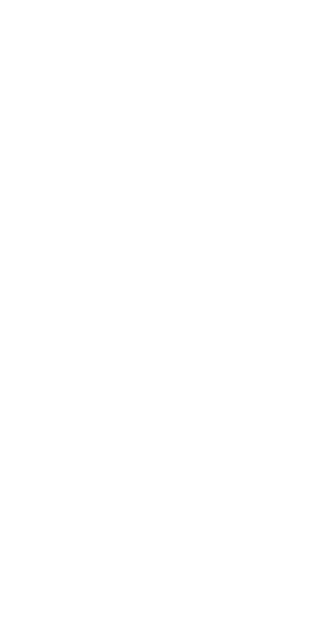 scroll, scrollTop: 0, scrollLeft: 0, axis: both 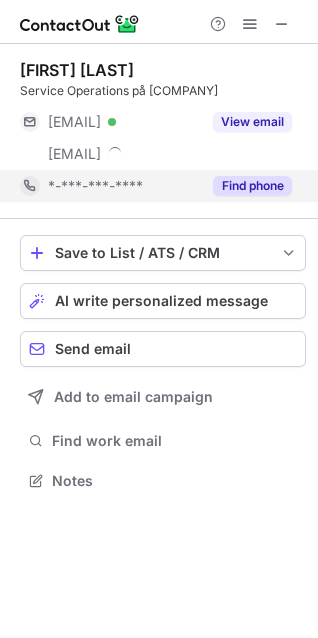 click on "Find phone" at bounding box center [246, 186] 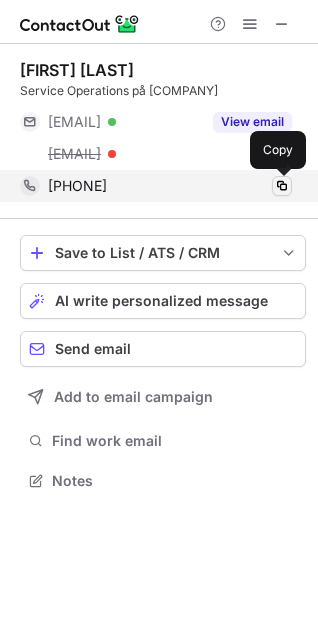 click at bounding box center (282, 186) 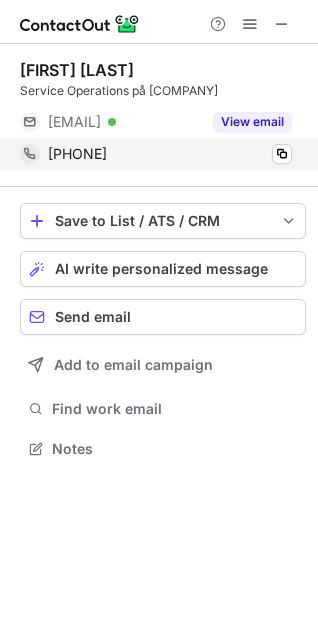 scroll, scrollTop: 435, scrollLeft: 318, axis: both 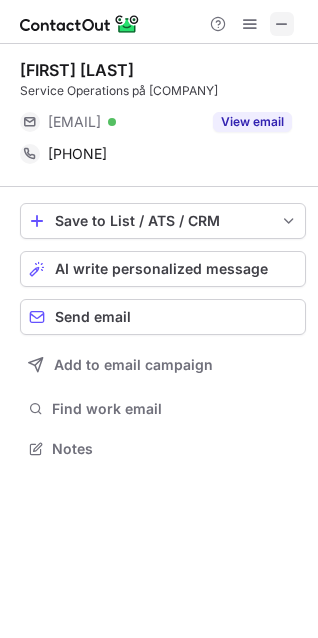click at bounding box center [282, 24] 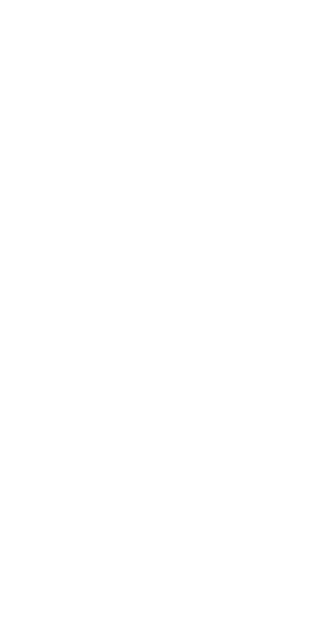 scroll, scrollTop: 0, scrollLeft: 0, axis: both 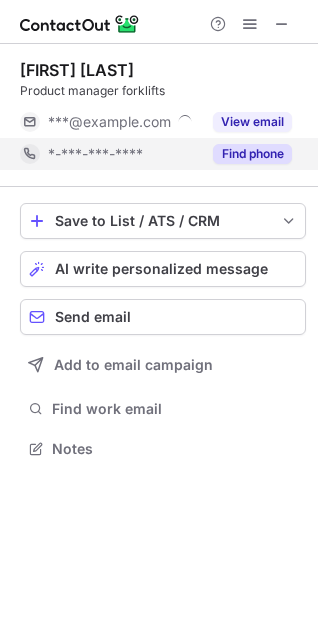 click on "Find phone" at bounding box center [246, 154] 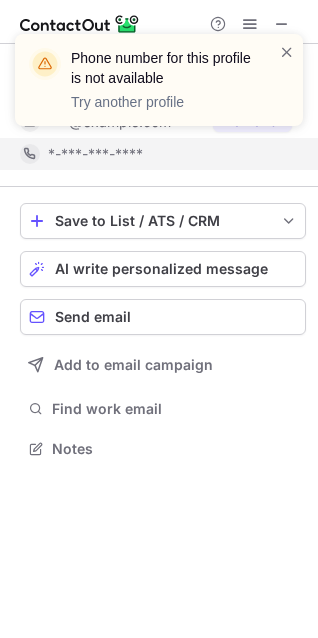 drag, startPoint x: 270, startPoint y: 70, endPoint x: 280, endPoint y: 58, distance: 15.6205 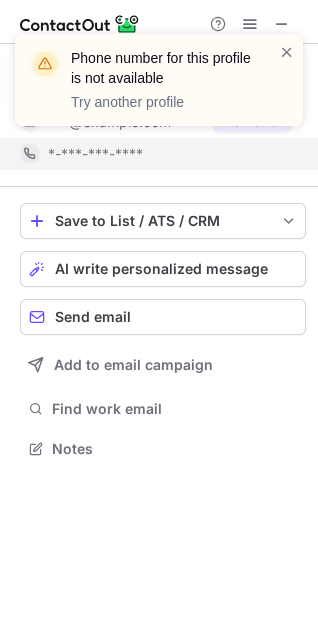 click at bounding box center (287, 80) 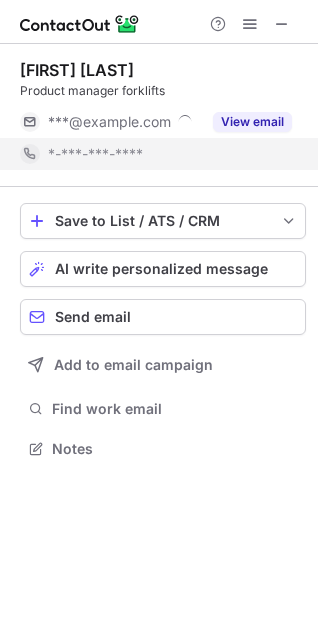 click on "Phone number for this profile is not available Try another profile" at bounding box center (159, 80) 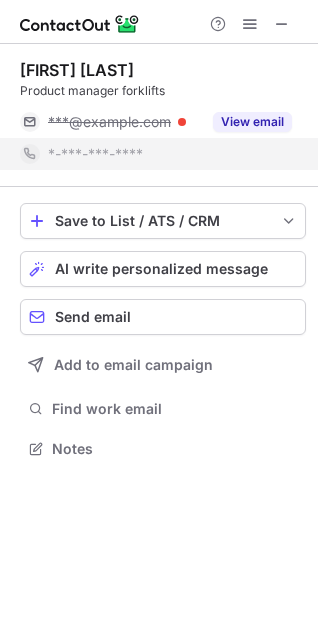 click at bounding box center (159, 22) 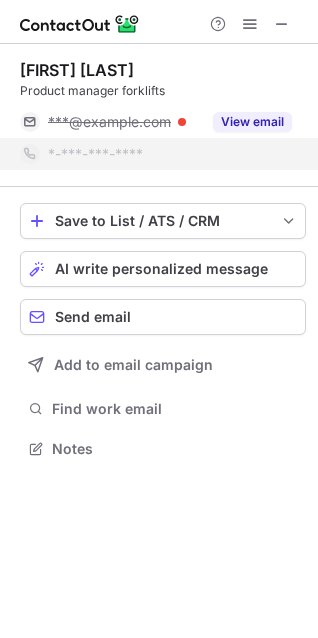 click on "Phone number for this profile is not available Try another profile" at bounding box center [159, 88] 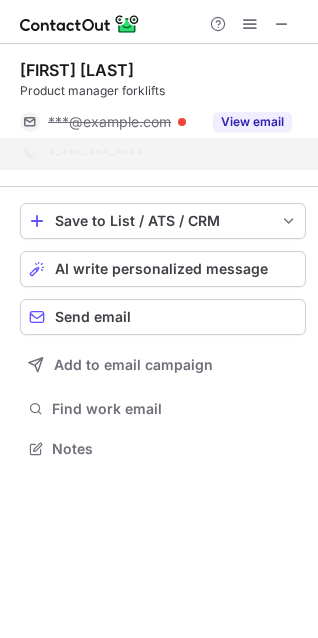 click at bounding box center (282, 24) 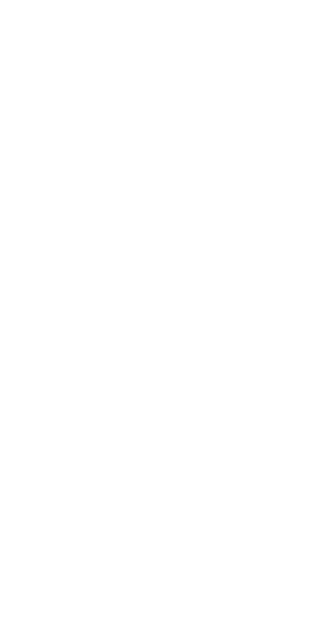 scroll, scrollTop: 0, scrollLeft: 0, axis: both 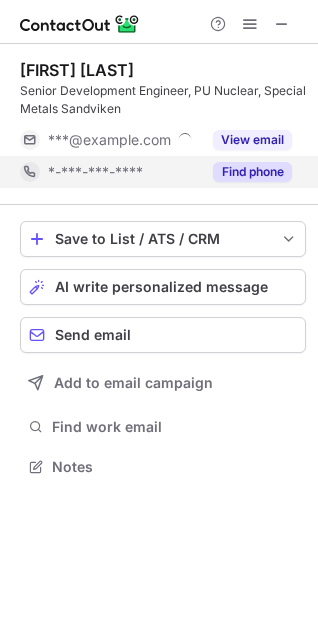 click on "Find phone" at bounding box center [252, 172] 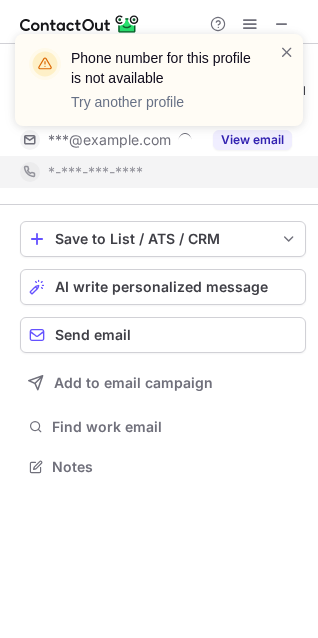 click at bounding box center [287, 80] 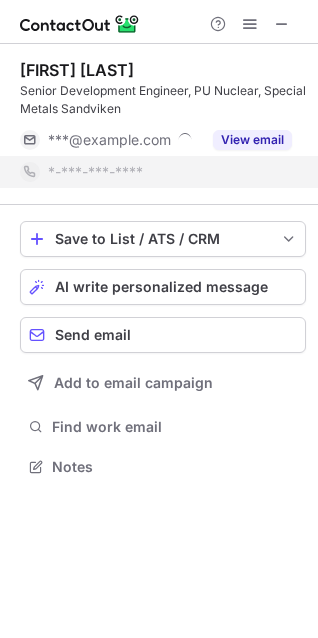 click on "Phone number for this profile is not available Try another profile" at bounding box center [159, 80] 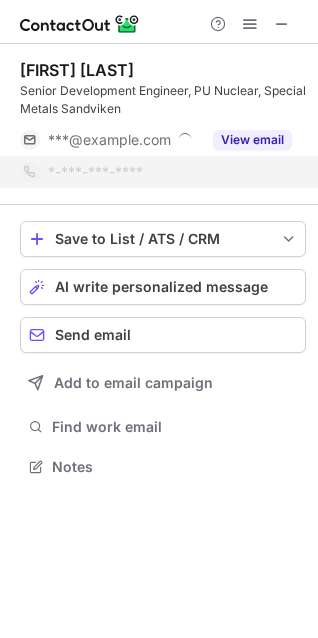 click on "Phone number for this profile is not available Try another profile" at bounding box center [159, 88] 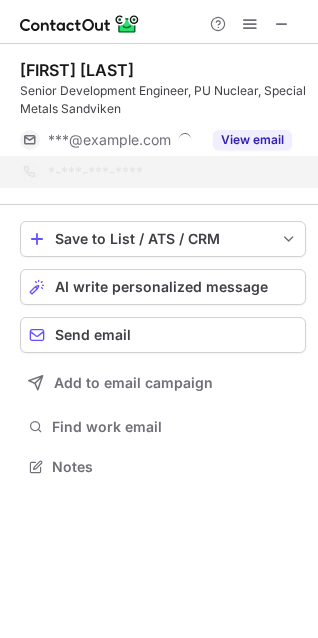 click on "Phone number for this profile is not available Try another profile" at bounding box center [159, 88] 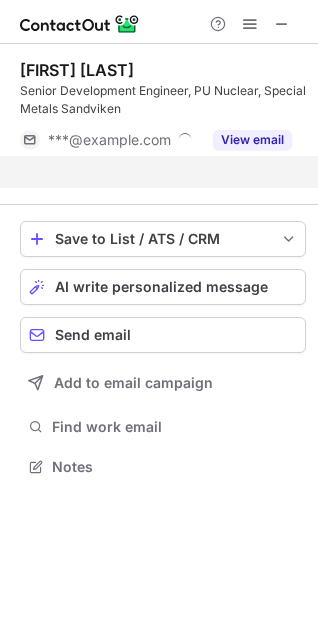 click at bounding box center [282, 24] 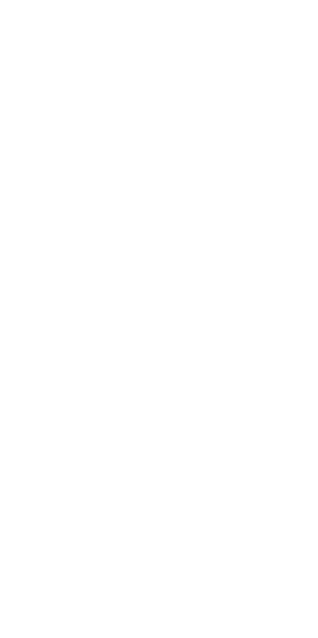 scroll, scrollTop: 0, scrollLeft: 0, axis: both 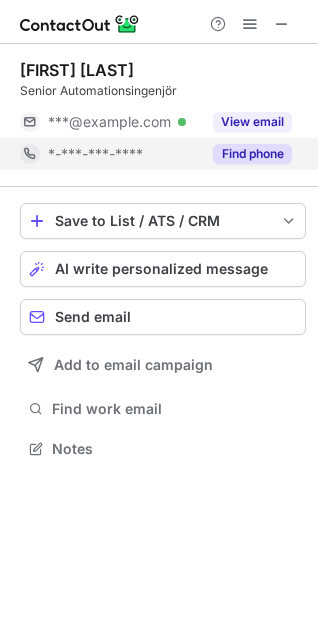 click on "Find phone" at bounding box center (246, 154) 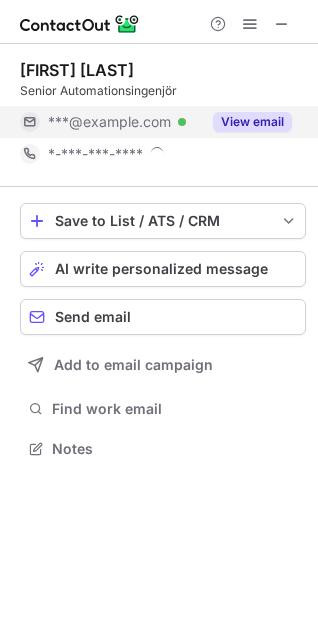 click on "View email" at bounding box center [252, 122] 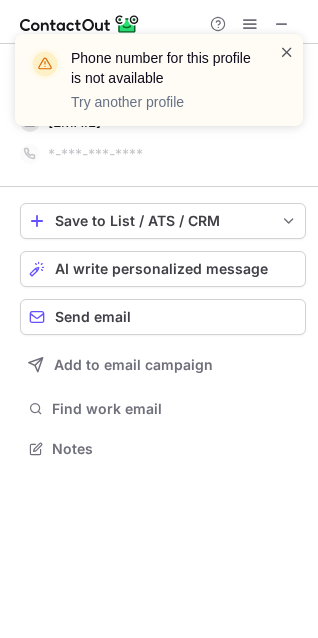 click at bounding box center (287, 52) 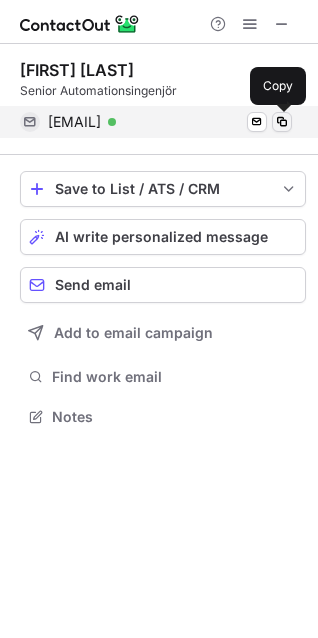scroll, scrollTop: 403, scrollLeft: 318, axis: both 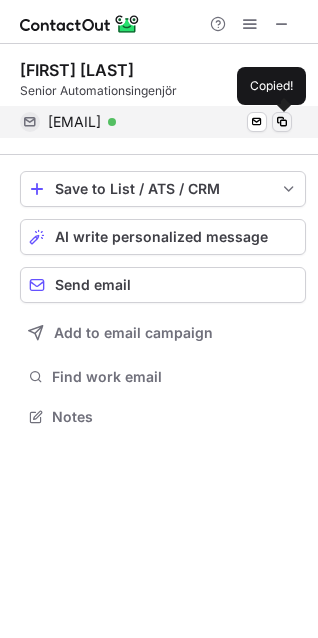 drag, startPoint x: 286, startPoint y: 116, endPoint x: 307, endPoint y: 151, distance: 40.81666 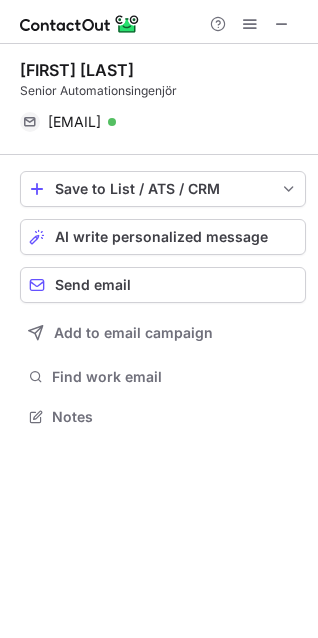 drag, startPoint x: 282, startPoint y: 16, endPoint x: 198, endPoint y: 22, distance: 84.21401 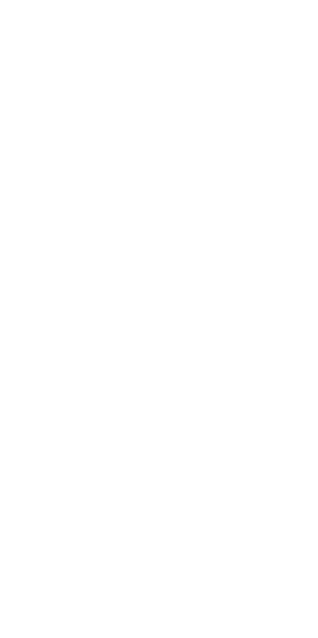 scroll, scrollTop: 0, scrollLeft: 0, axis: both 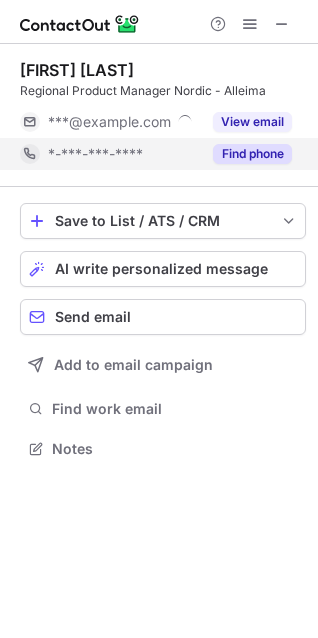 drag, startPoint x: 259, startPoint y: 149, endPoint x: 250, endPoint y: 187, distance: 39.051247 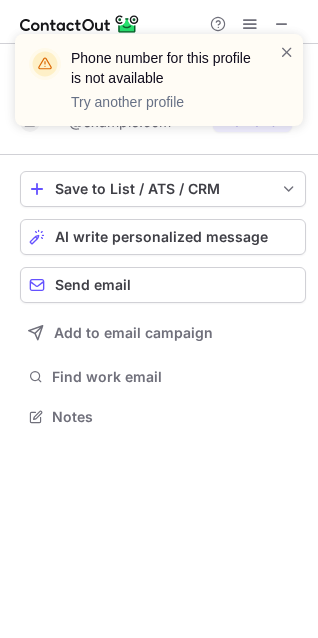 scroll, scrollTop: 403, scrollLeft: 318, axis: both 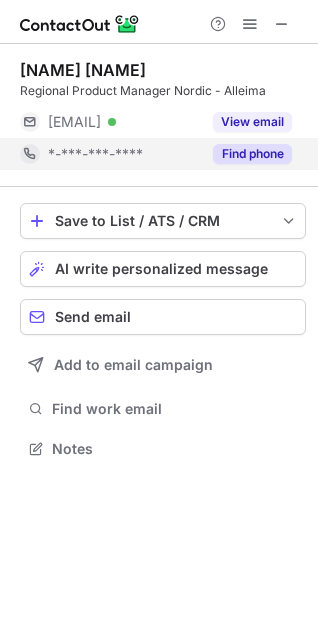 click on "Find phone" at bounding box center [252, 154] 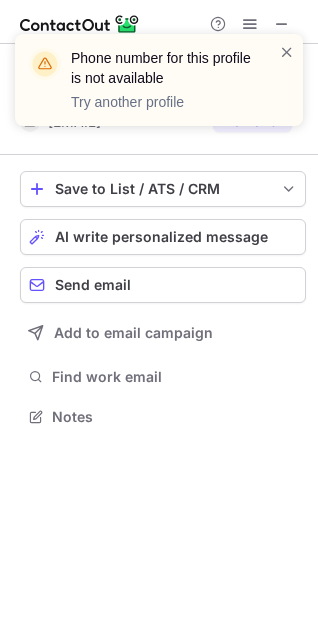 scroll, scrollTop: 403, scrollLeft: 318, axis: both 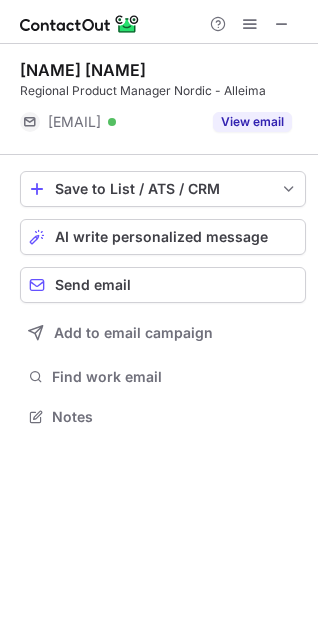 click on "Phone number for this profile is not available Try another profile" at bounding box center (159, 88) 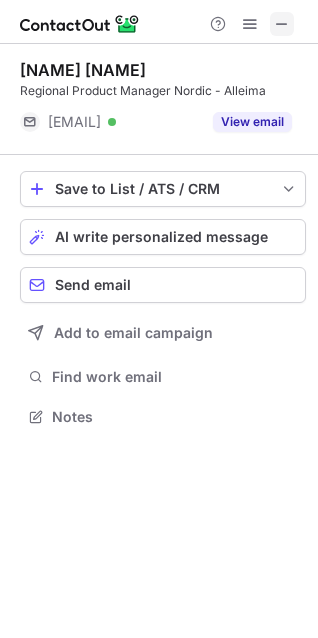 click at bounding box center (282, 24) 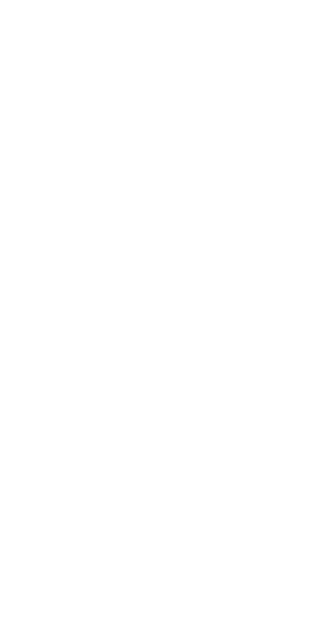 scroll, scrollTop: 0, scrollLeft: 0, axis: both 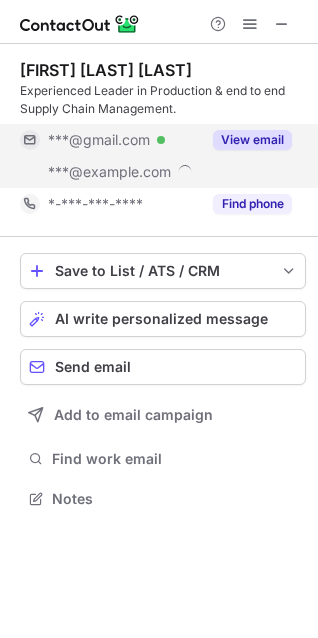 click on "View email" at bounding box center [252, 140] 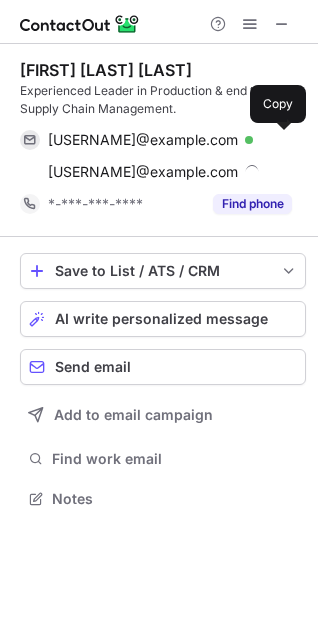 click at bounding box center [282, 140] 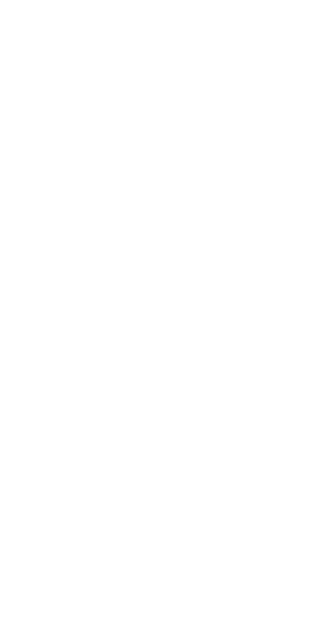 scroll, scrollTop: 0, scrollLeft: 0, axis: both 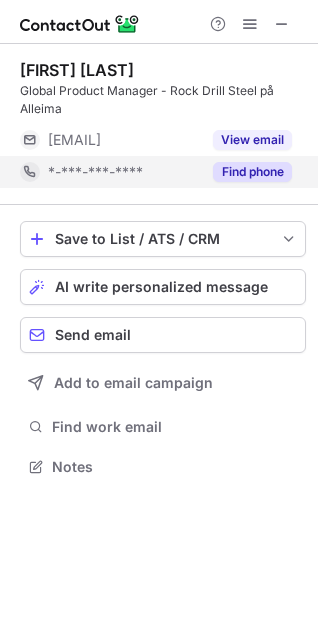 click on "Find phone" at bounding box center (252, 172) 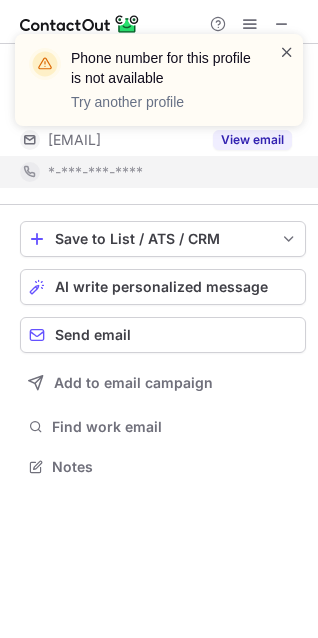 click at bounding box center (287, 52) 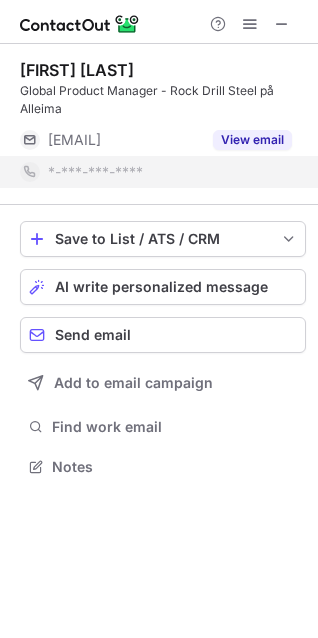 click on "Phone number for this profile is not available Try another profile" at bounding box center [159, 88] 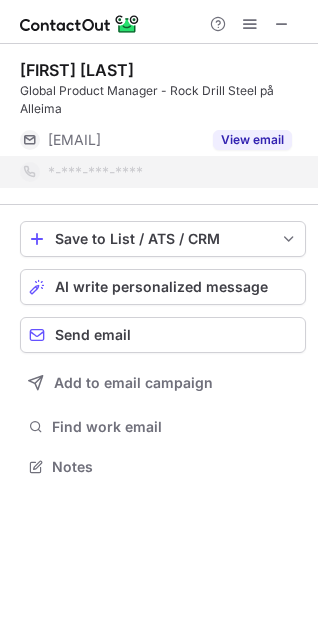click on "Phone number for this profile is not available Try another profile" at bounding box center (159, 88) 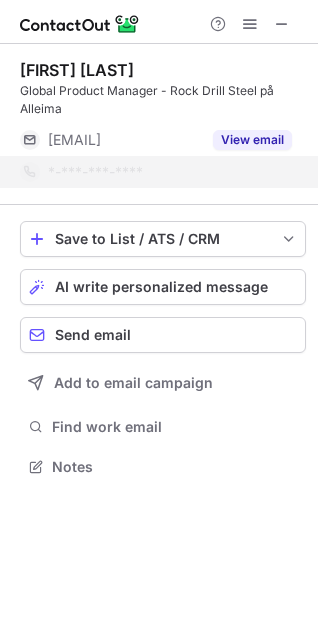 click on "Phone number for this profile is not available Try another profile" at bounding box center [159, 88] 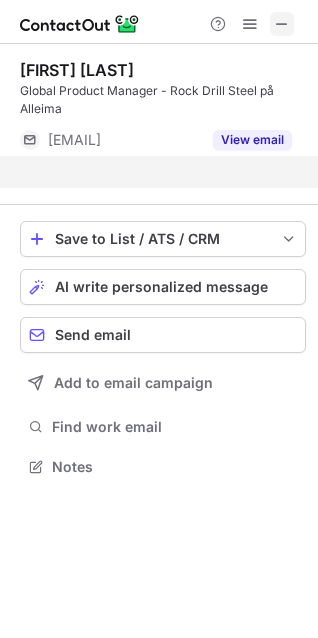 scroll, scrollTop: 421, scrollLeft: 318, axis: both 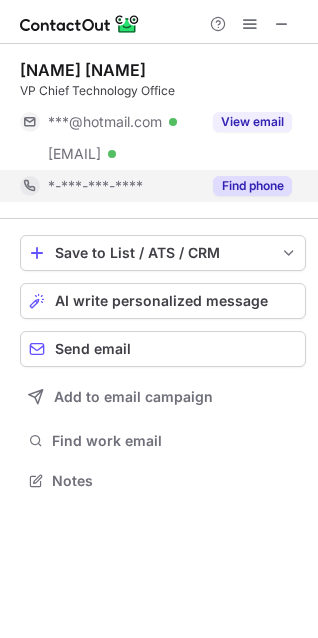 click on "Find phone" at bounding box center (246, 186) 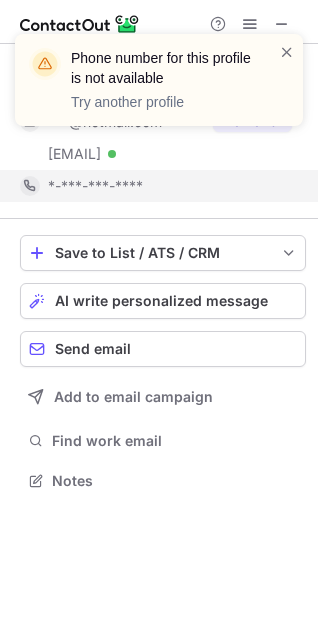 click at bounding box center (287, 80) 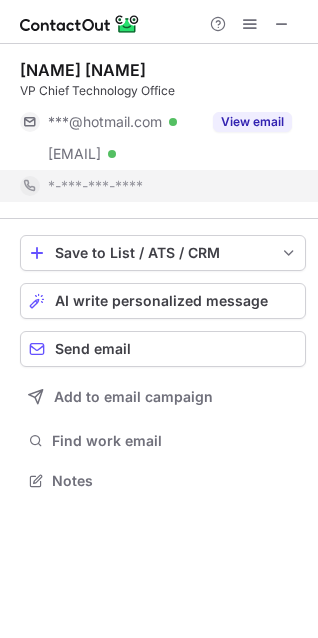 click at bounding box center (287, 52) 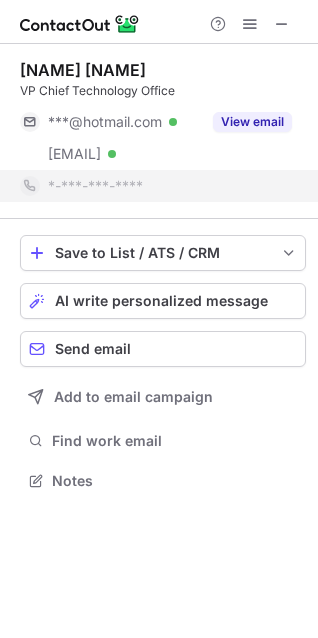 click on "Phone number for this profile is not available Try another profile" at bounding box center [159, 88] 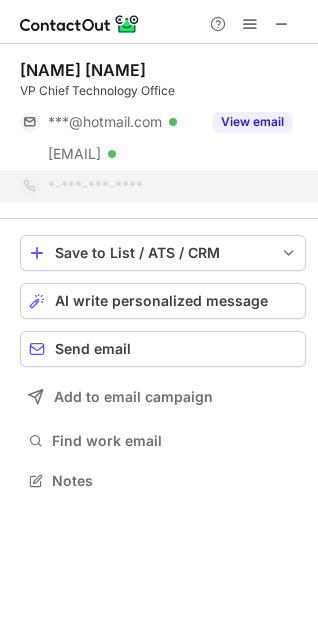 click on "Phone number for this profile is not available Try another profile" at bounding box center [159, 34] 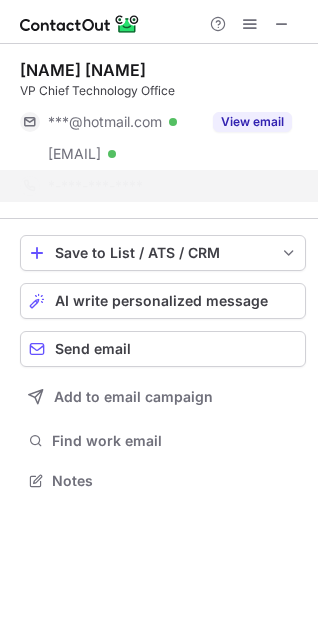 click at bounding box center [282, 24] 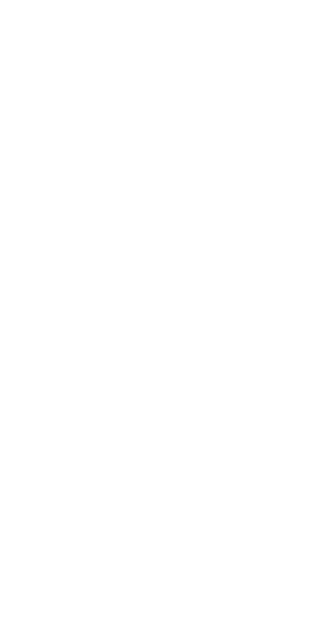 scroll, scrollTop: 0, scrollLeft: 0, axis: both 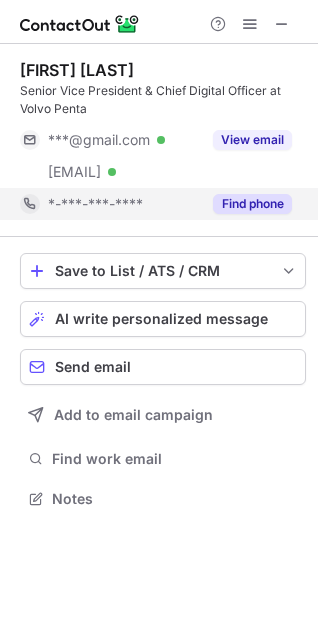 drag, startPoint x: 260, startPoint y: 187, endPoint x: 254, endPoint y: 204, distance: 18.027756 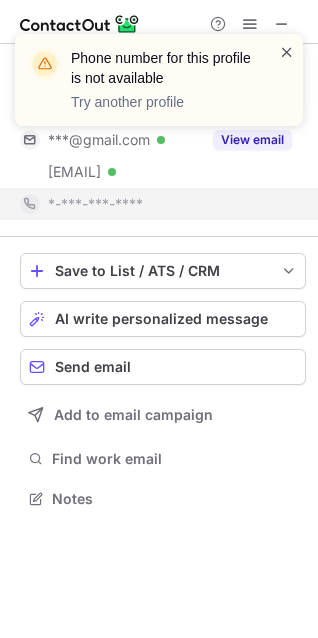 click at bounding box center [287, 52] 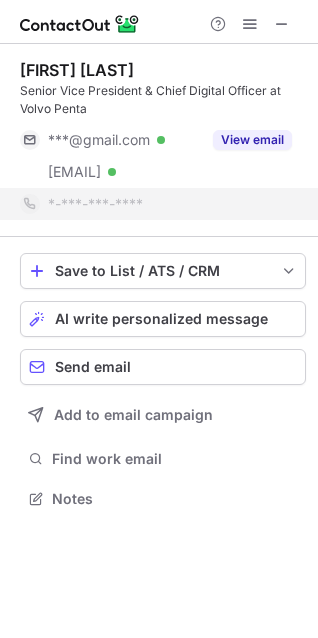click on "Phone number for this profile is not available Try another profile" at bounding box center [159, 88] 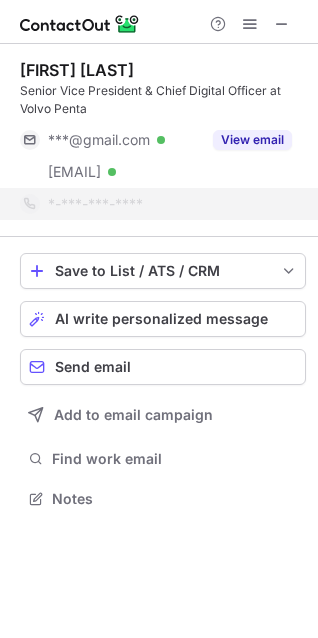 click on "Phone number for this profile is not available Try another profile" at bounding box center [159, 88] 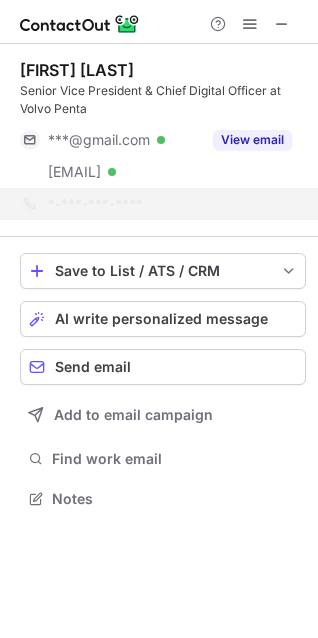 click on "Phone number for this profile is not available Try another profile" at bounding box center [159, 88] 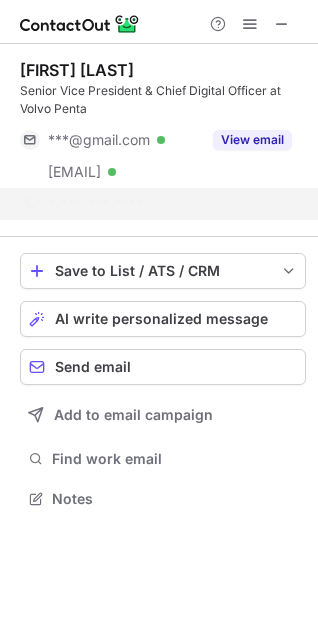 click on "Phone number for this profile is not available Try another profile" at bounding box center (159, 34) 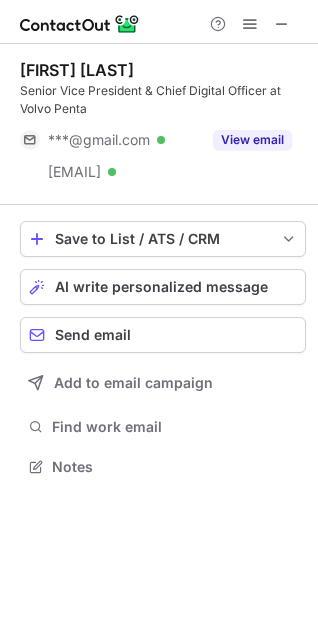 scroll, scrollTop: 453, scrollLeft: 318, axis: both 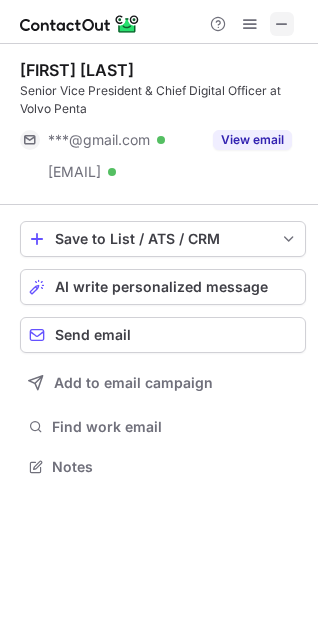 click at bounding box center [282, 24] 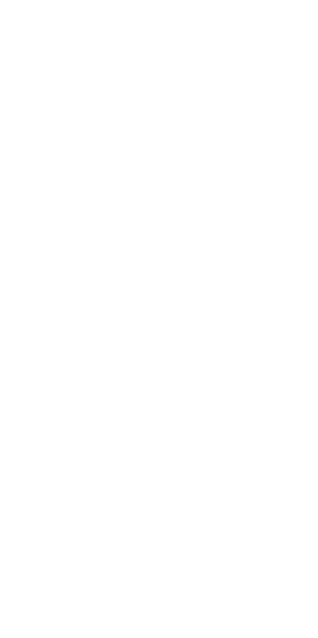 scroll, scrollTop: 0, scrollLeft: 0, axis: both 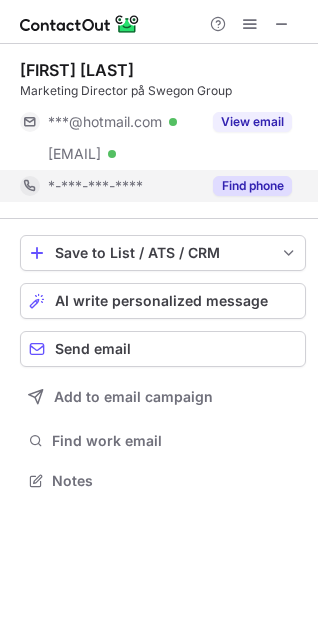 click on "Find phone" at bounding box center [252, 186] 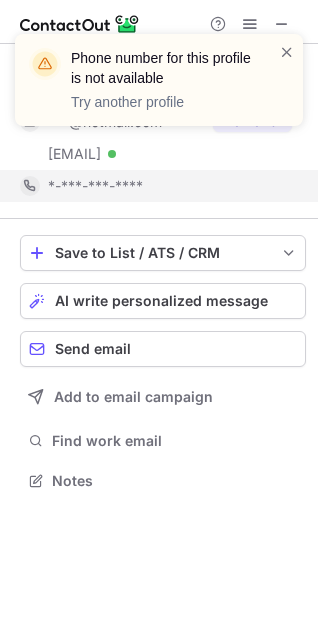click at bounding box center [287, 52] 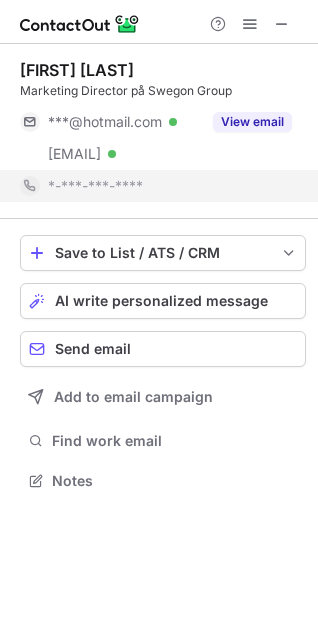 click at bounding box center [287, 52] 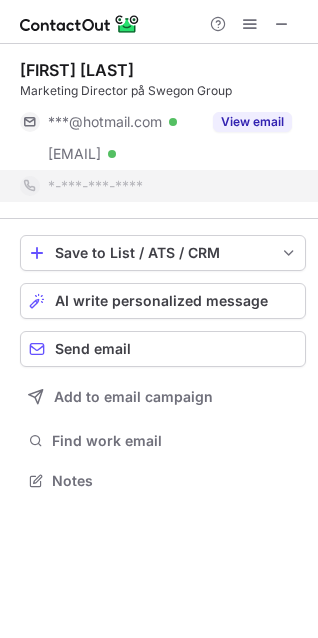 click on "Phone number for this profile is not available Try another profile" at bounding box center (159, 88) 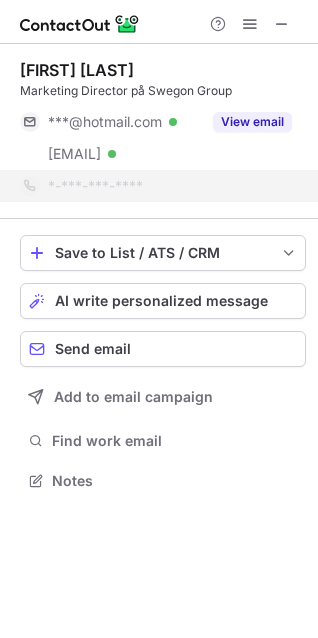 click on "Phone number for this profile is not available Try another profile" at bounding box center [159, 34] 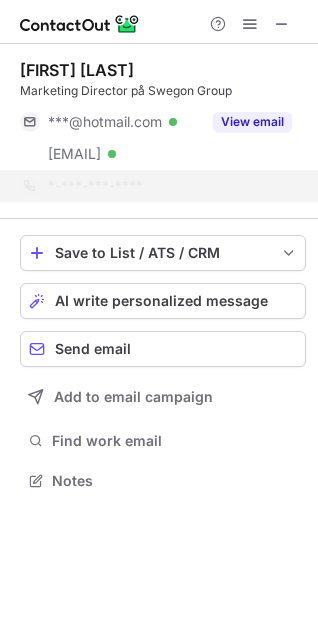 click at bounding box center (282, 24) 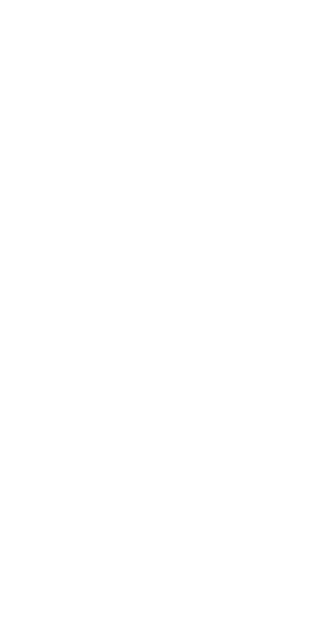 scroll, scrollTop: 0, scrollLeft: 0, axis: both 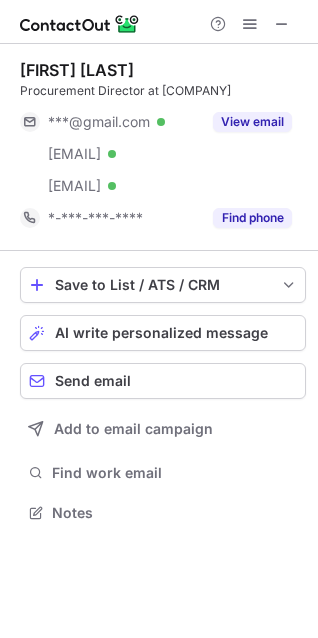 drag, startPoint x: 219, startPoint y: 219, endPoint x: 207, endPoint y: 260, distance: 42.72002 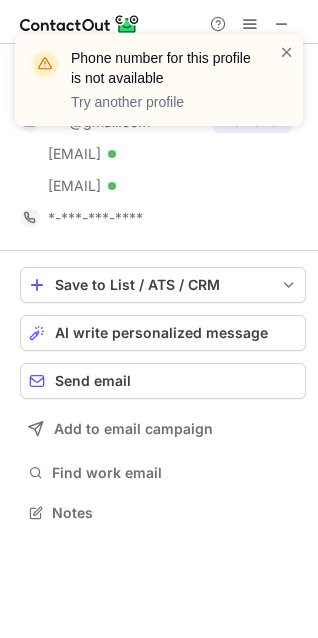 click on "Phone number for this profile is not available Try another profile" at bounding box center (159, 88) 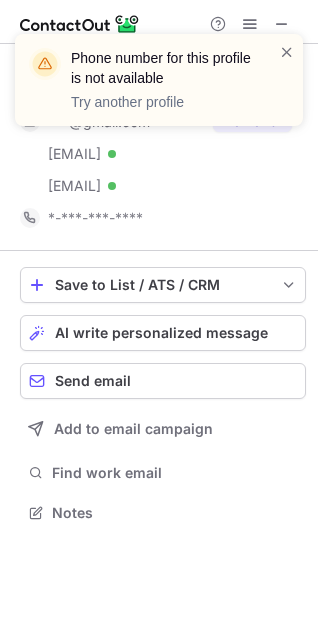 drag, startPoint x: 304, startPoint y: 51, endPoint x: 295, endPoint y: 57, distance: 10.816654 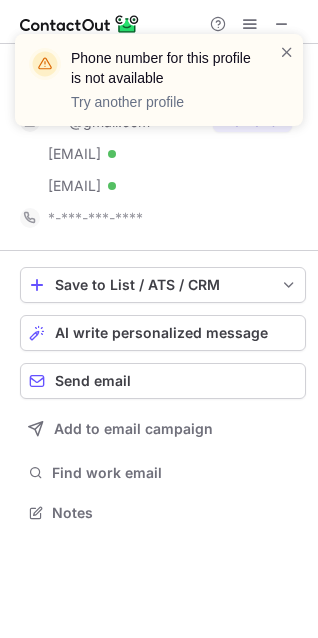 click on "Phone number for this profile is not available Try another profile" at bounding box center (159, 80) 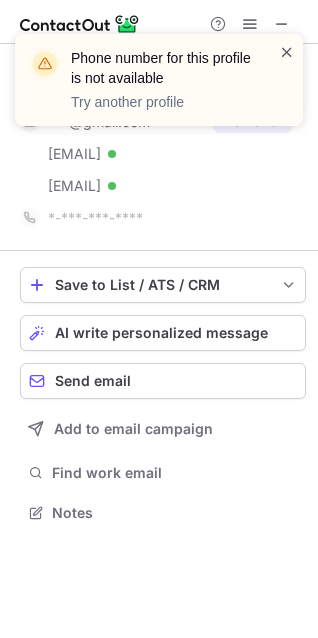 click at bounding box center (287, 52) 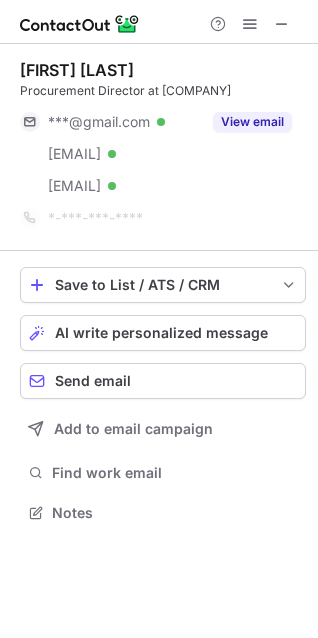 click on "Phone number for this profile is not available Try another profile" at bounding box center [159, 88] 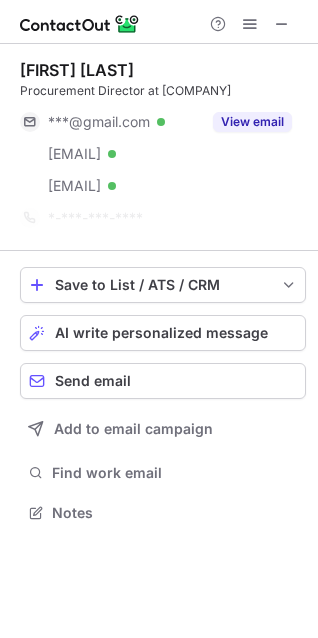 click on "Phone number for this profile is not available Try another profile" at bounding box center (159, 88) 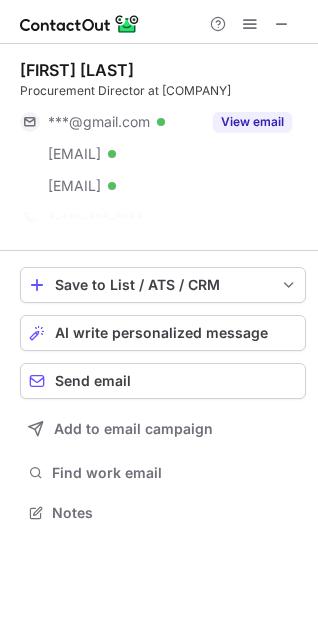 click on "Phone number for this profile is not available Try another profile" at bounding box center (159, 88) 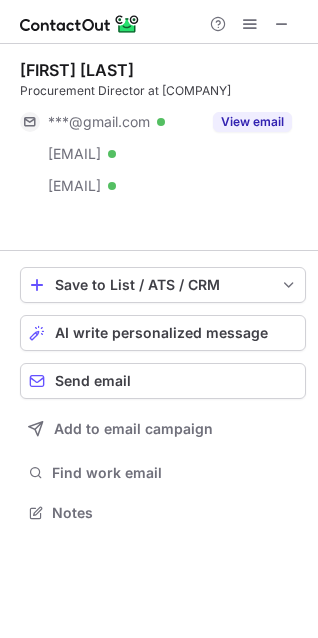 scroll, scrollTop: 467, scrollLeft: 318, axis: both 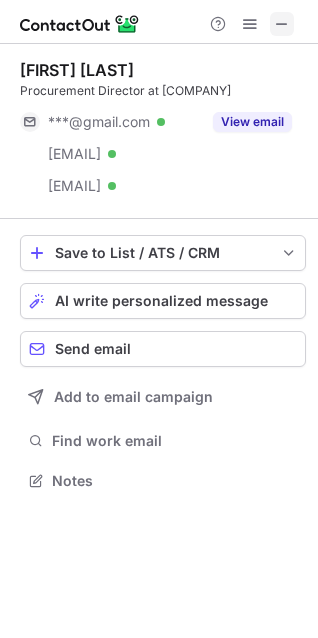 click at bounding box center (282, 24) 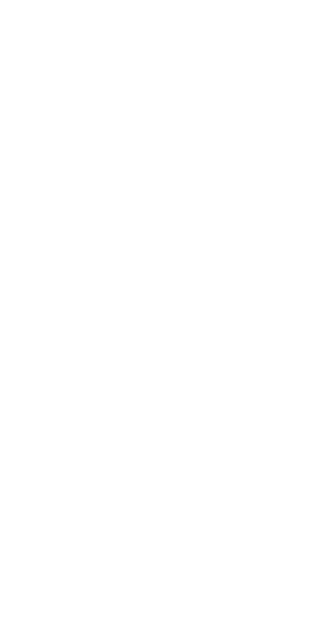 scroll, scrollTop: 0, scrollLeft: 0, axis: both 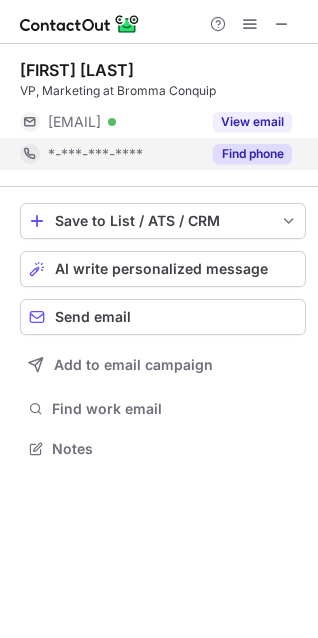 click on "Find phone" at bounding box center (252, 154) 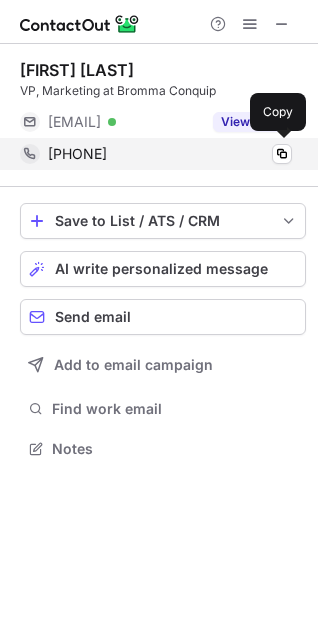 click on "+46706532585 Copy" at bounding box center [156, 154] 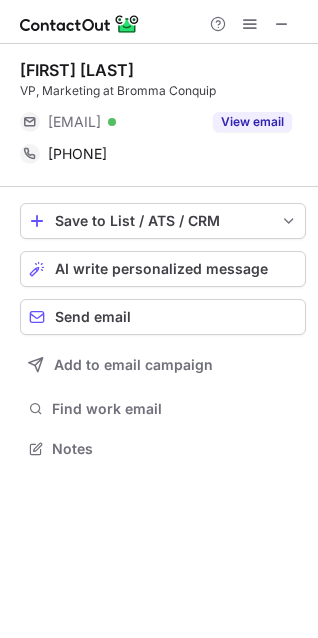 click at bounding box center (282, 24) 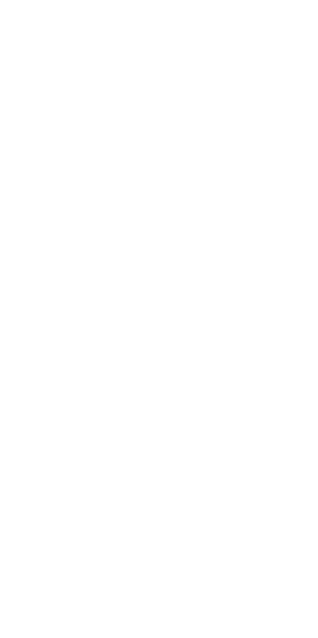 scroll, scrollTop: 0, scrollLeft: 0, axis: both 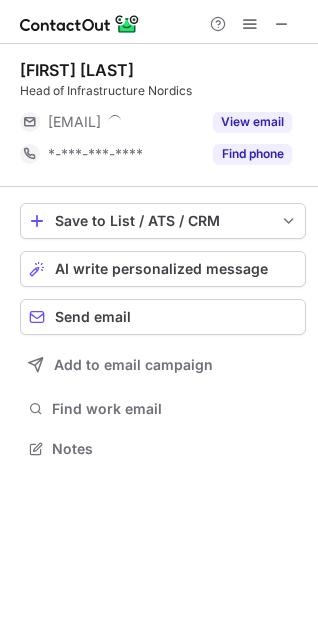 click on "Find phone" at bounding box center (246, 154) 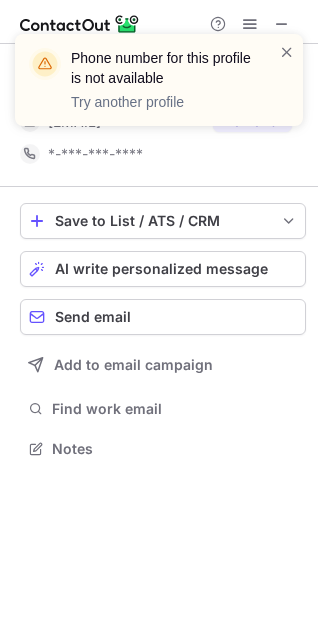 click at bounding box center [287, 80] 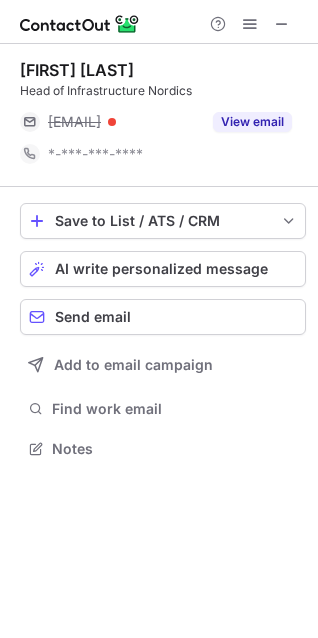 click at bounding box center (287, 52) 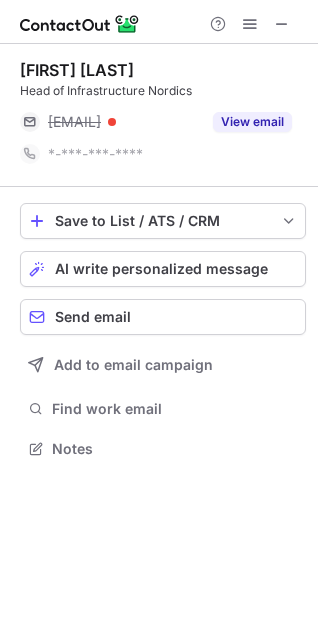 click on "Phone number for this profile is not available Try another profile" at bounding box center [159, 88] 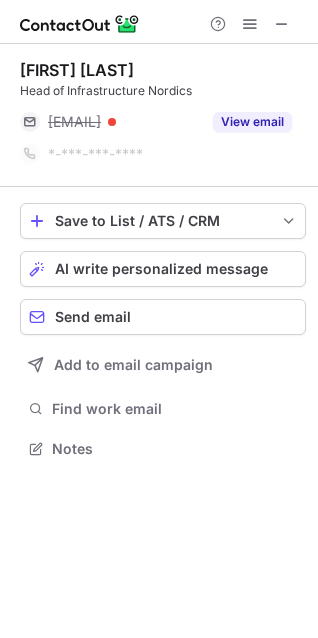click on "Phone number for this profile is not available Try another profile" at bounding box center [159, 88] 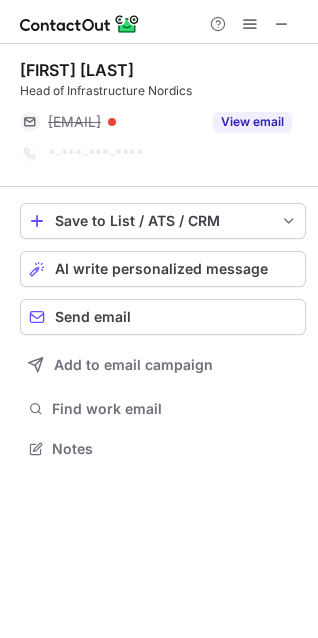 click on "Phone number for this profile is not available Try another profile" at bounding box center [159, 34] 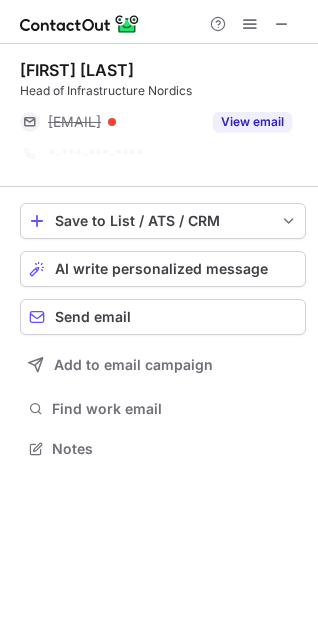 click at bounding box center (282, 24) 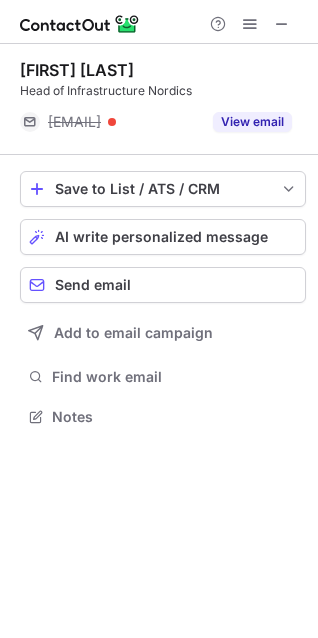 scroll, scrollTop: 403, scrollLeft: 318, axis: both 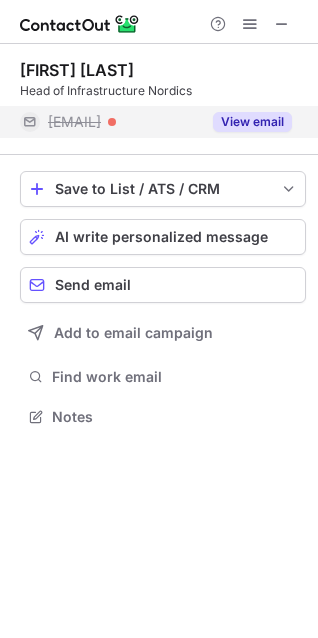 click on "View email" at bounding box center (246, 122) 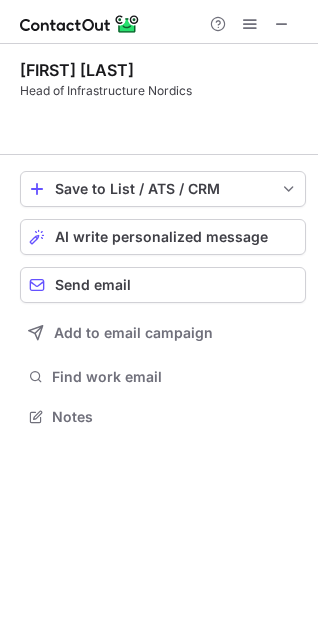 scroll, scrollTop: 371, scrollLeft: 318, axis: both 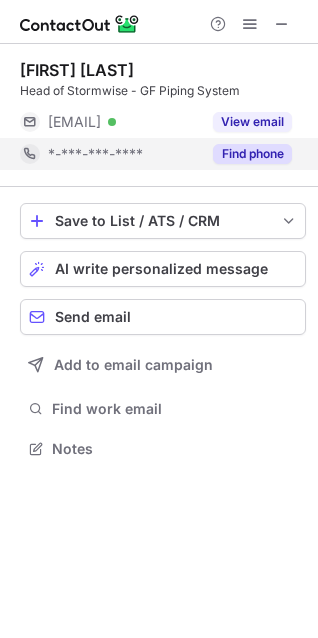 click on "Find phone" at bounding box center (252, 154) 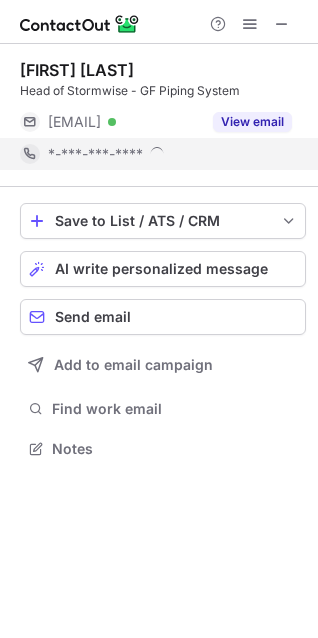 scroll, scrollTop: 10, scrollLeft: 10, axis: both 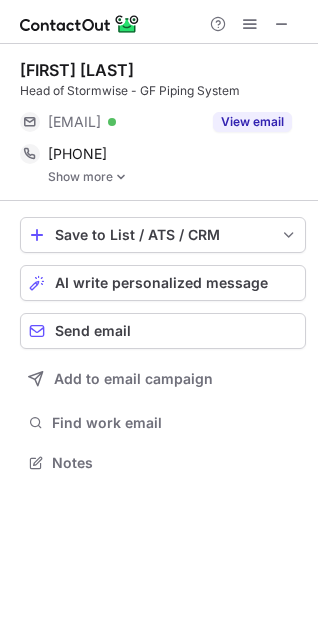 click on "Show more" at bounding box center (177, 177) 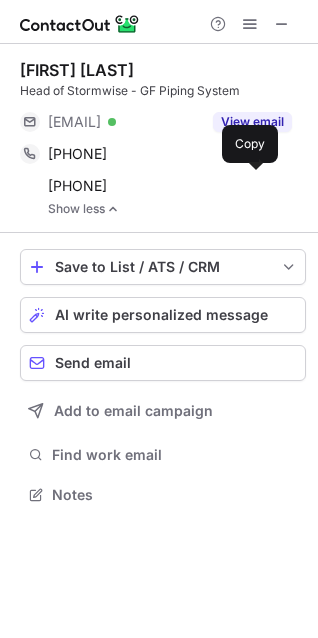 scroll, scrollTop: 10, scrollLeft: 10, axis: both 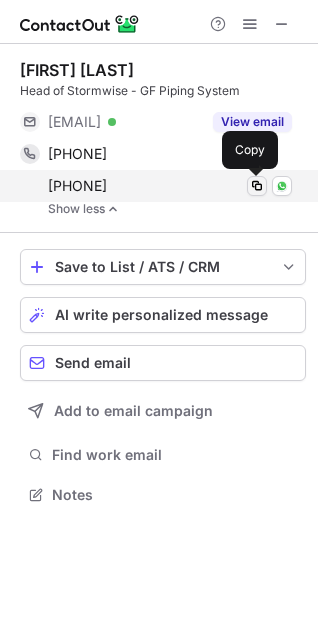 click at bounding box center [257, 186] 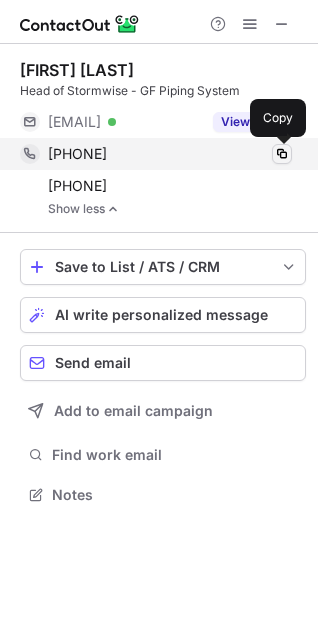 click at bounding box center (282, 154) 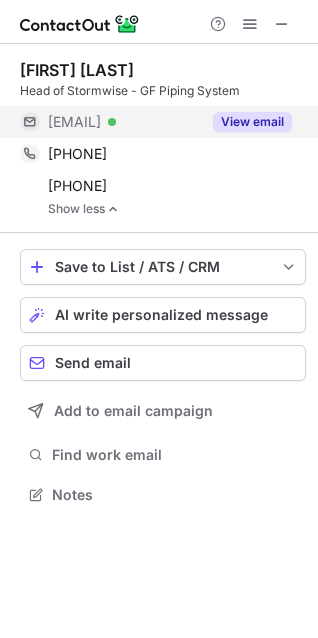 click on "View email" at bounding box center (252, 122) 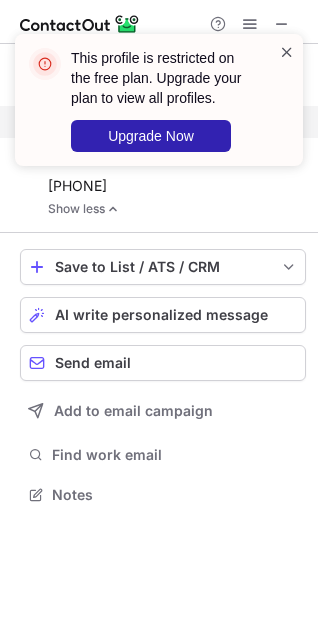 click at bounding box center [287, 52] 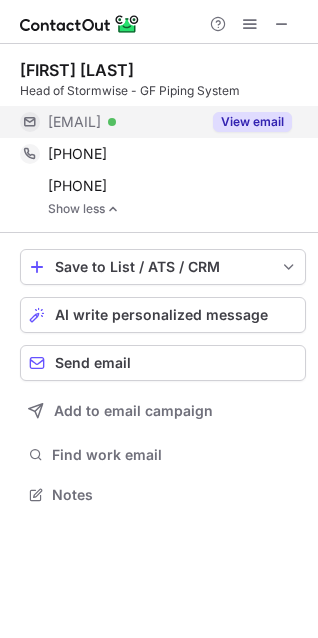 click on "This profile is restricted on the free plan. Upgrade your plan to view all profiles. Upgrade Now" at bounding box center [159, 108] 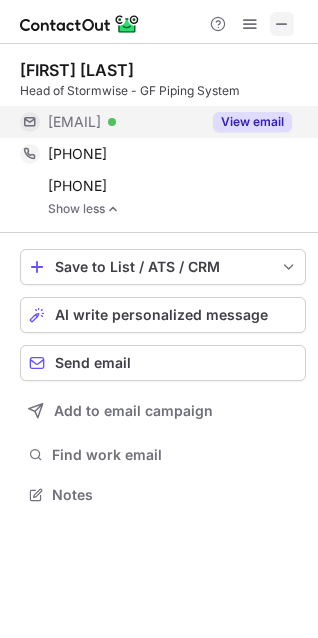 click at bounding box center [282, 24] 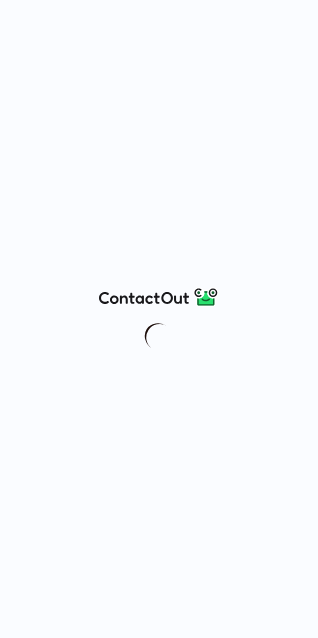 scroll, scrollTop: 0, scrollLeft: 0, axis: both 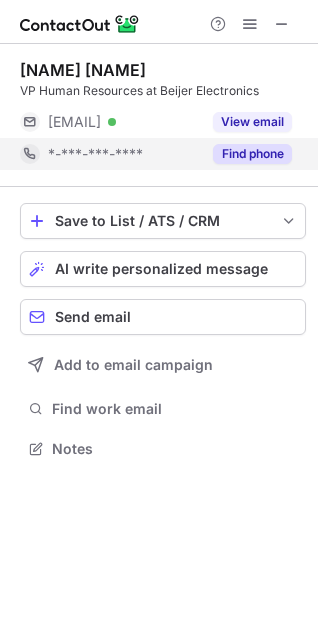 click on "Find phone" at bounding box center (252, 154) 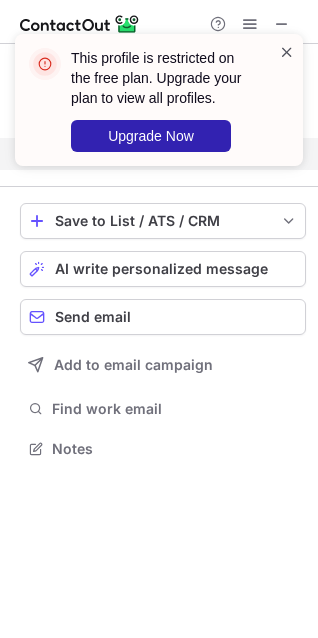 click at bounding box center (287, 100) 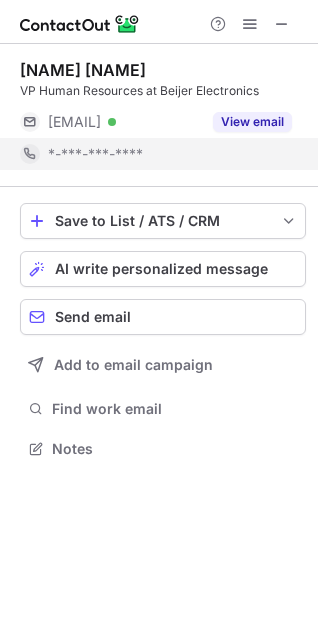 click at bounding box center (287, 52) 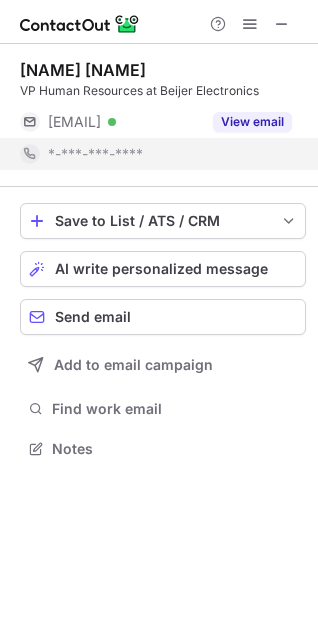 click on "This profile is restricted on the free plan. Upgrade your plan to view all profiles. Upgrade Now" at bounding box center [159, 108] 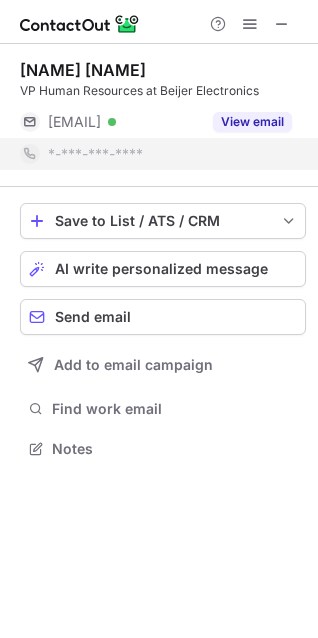click on "This profile is restricted on the free plan. Upgrade your plan to view all profiles. Upgrade Now" at bounding box center (159, 108) 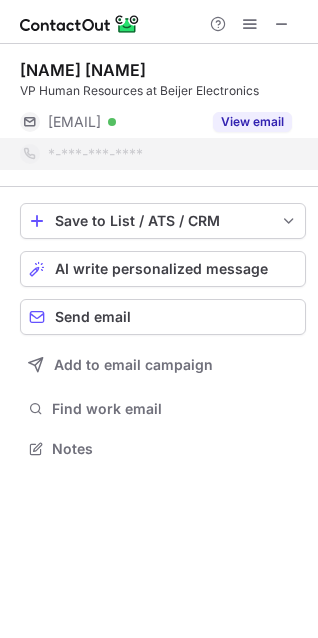 click on "This profile is restricted on the free plan. Upgrade your plan to view all profiles. Upgrade Now" at bounding box center [159, 34] 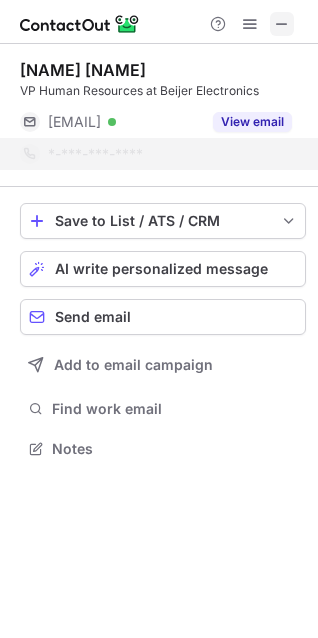 click at bounding box center (282, 24) 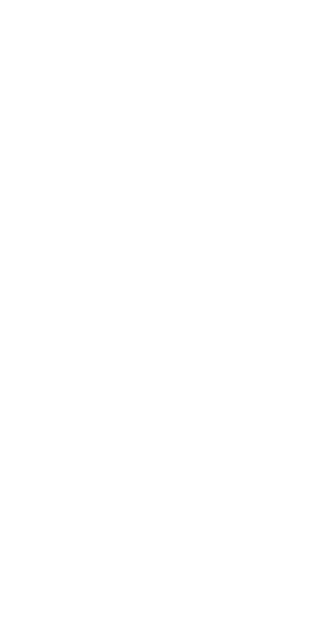 scroll, scrollTop: 0, scrollLeft: 0, axis: both 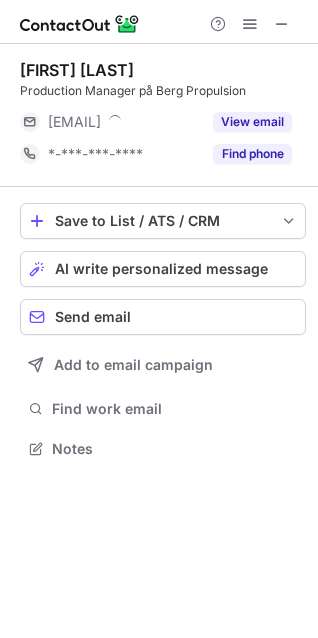 click on "Ulf Jansson Production Manager på Berg Propulsion ***@bergpropulsion.com View email *-***-***-**** Find phone" at bounding box center [163, 115] 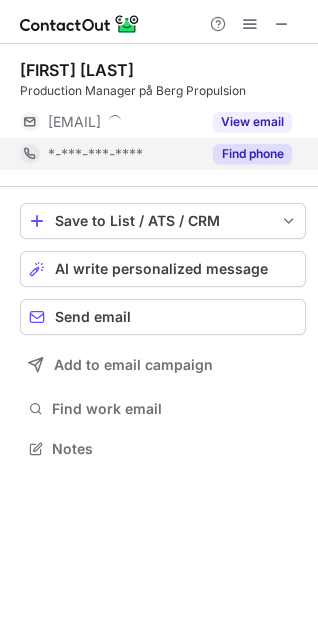 click on "Find phone" at bounding box center [246, 154] 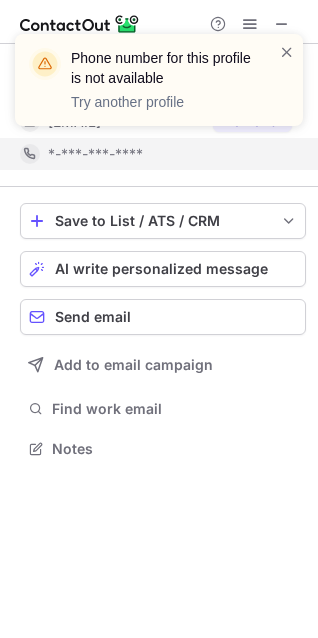 click on "Phone number for this profile is not available Try another profile" at bounding box center [159, 88] 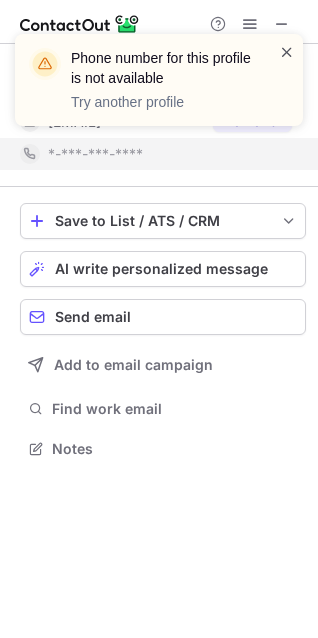 click at bounding box center [287, 52] 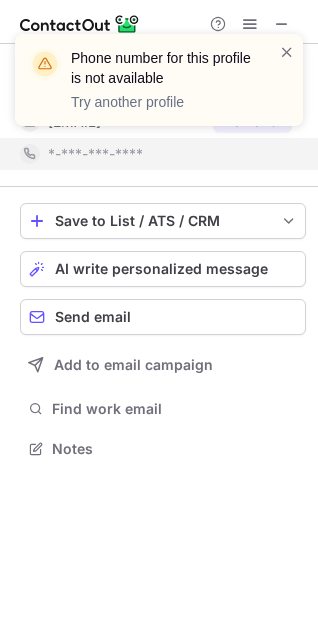 click on "Phone number for this profile is not available Try another profile" at bounding box center (159, 88) 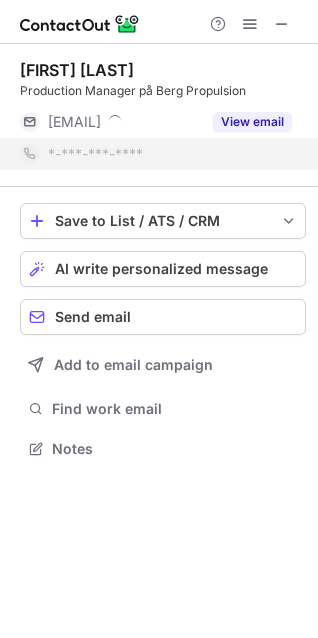 click on "Phone number for this profile is not available Try another profile" at bounding box center [159, 88] 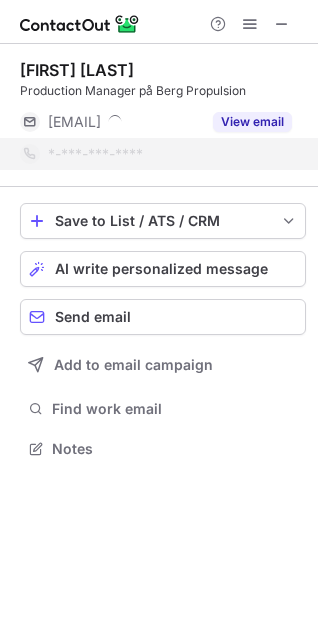 click on "Phone number for this profile is not available Try another profile" at bounding box center [159, 88] 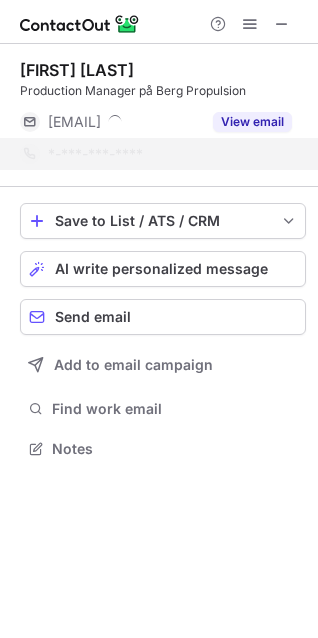 click on "Phone number for this profile is not available Try another profile" at bounding box center (159, 88) 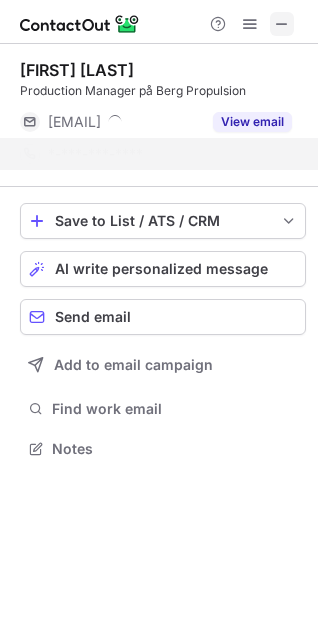 click at bounding box center (282, 24) 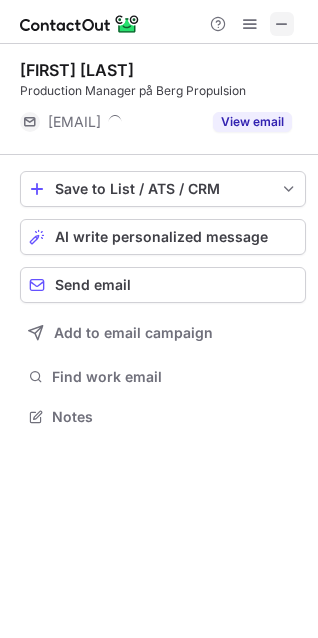 scroll, scrollTop: 403, scrollLeft: 318, axis: both 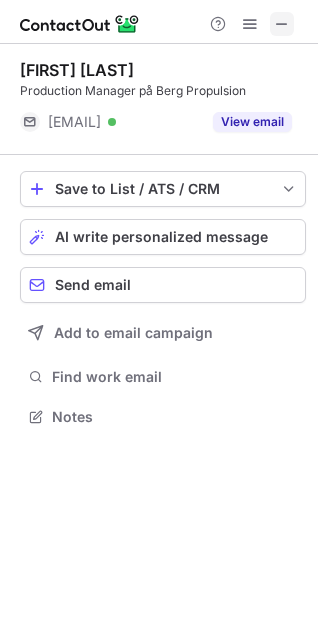 click at bounding box center (282, 24) 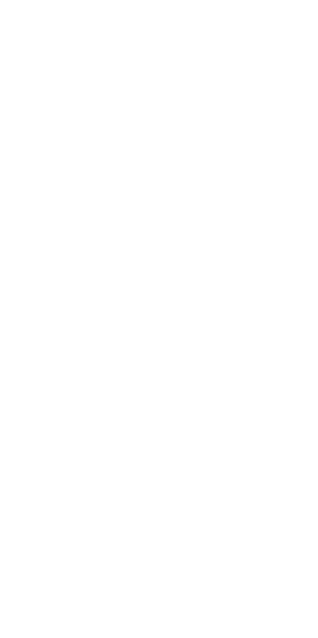 scroll, scrollTop: 0, scrollLeft: 0, axis: both 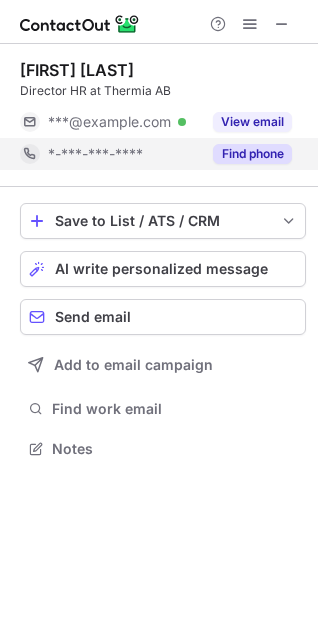 click on "Find phone" at bounding box center (252, 154) 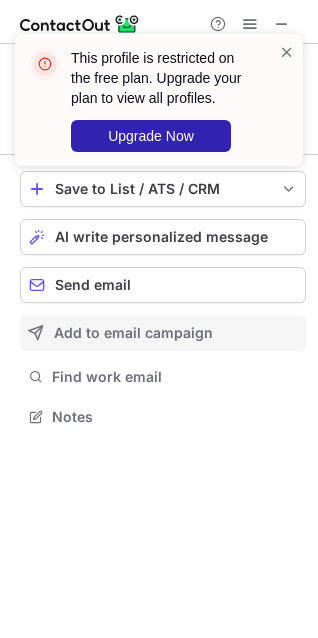 scroll, scrollTop: 403, scrollLeft: 318, axis: both 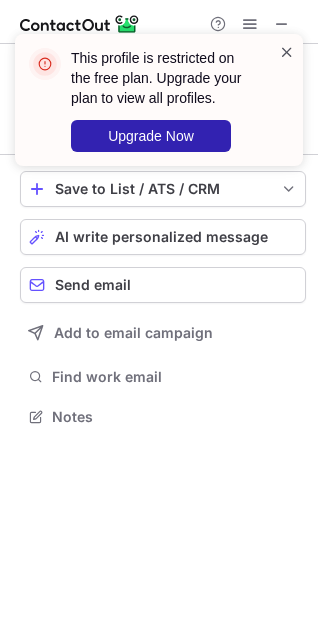 drag, startPoint x: 291, startPoint y: 64, endPoint x: 290, endPoint y: 50, distance: 14.035668 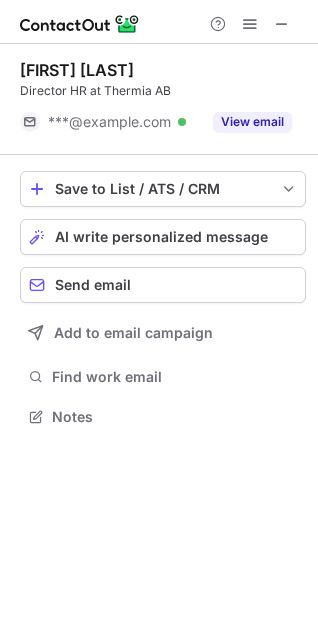 click on "This profile is restricted on the free plan. Upgrade your plan to view all profiles. Upgrade Now" at bounding box center [159, 100] 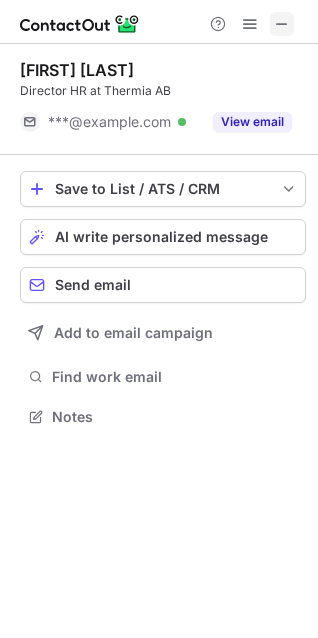 click at bounding box center [282, 24] 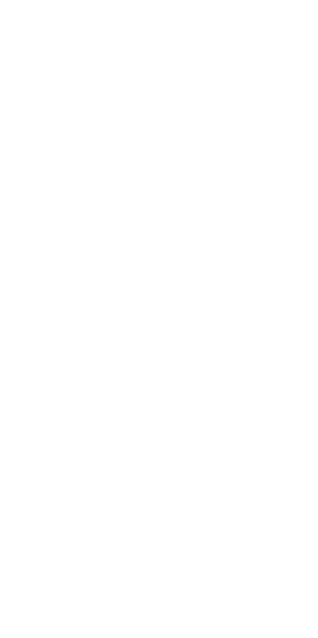 scroll, scrollTop: 0, scrollLeft: 0, axis: both 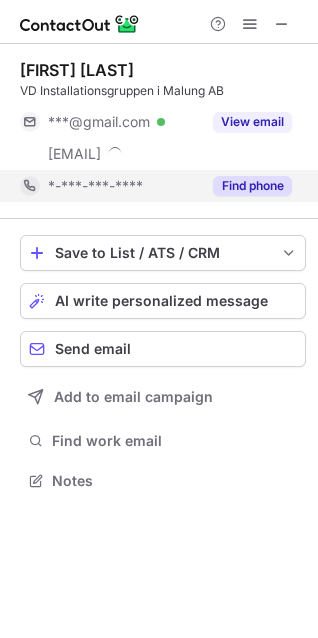click on "Find phone" at bounding box center [246, 186] 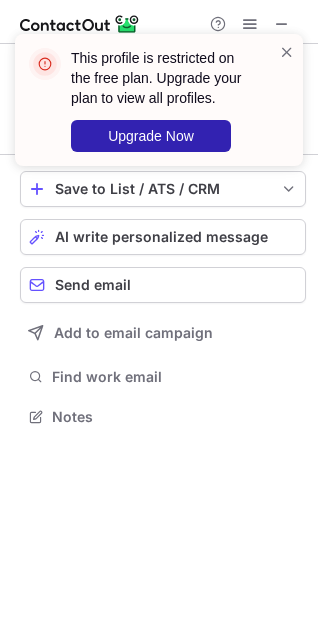 scroll, scrollTop: 403, scrollLeft: 318, axis: both 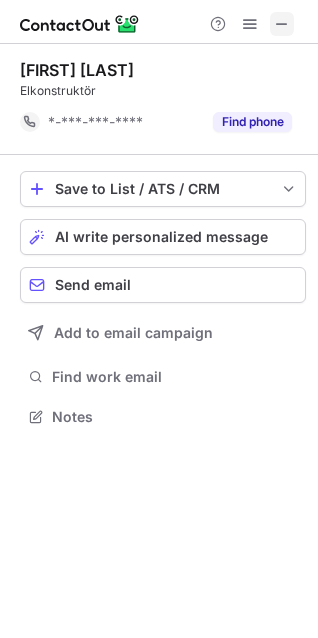 click at bounding box center (282, 24) 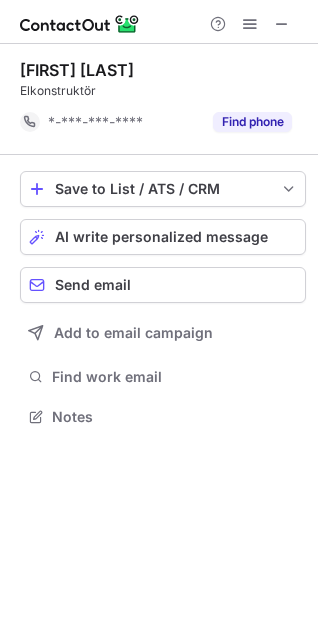 drag, startPoint x: 273, startPoint y: 116, endPoint x: 284, endPoint y: 162, distance: 47.296936 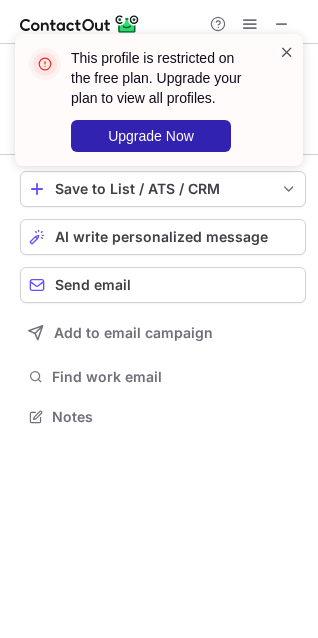 click at bounding box center (287, 52) 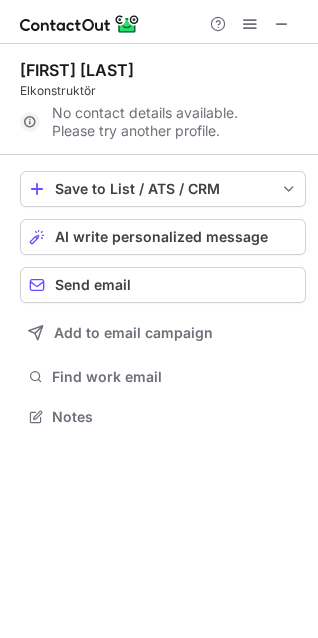 click on "This profile is restricted on the free plan. Upgrade your plan to view all profiles. Upgrade Now" at bounding box center [159, 108] 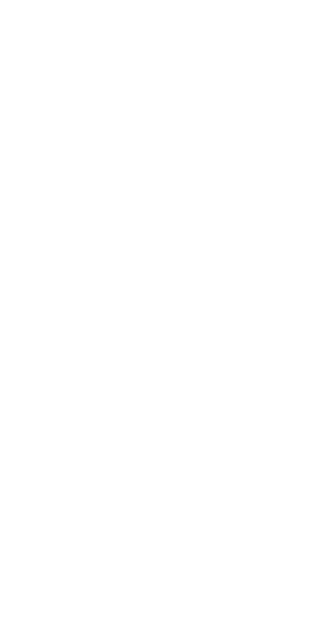 scroll, scrollTop: 0, scrollLeft: 0, axis: both 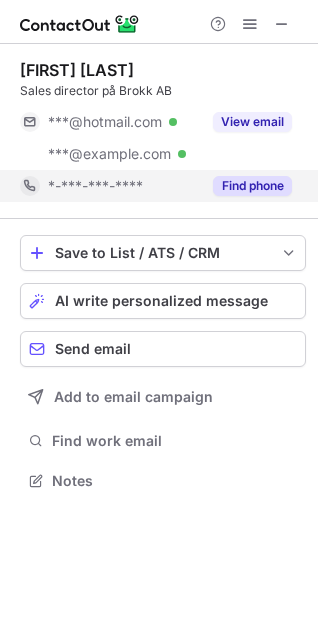 click on "Find phone" at bounding box center [252, 186] 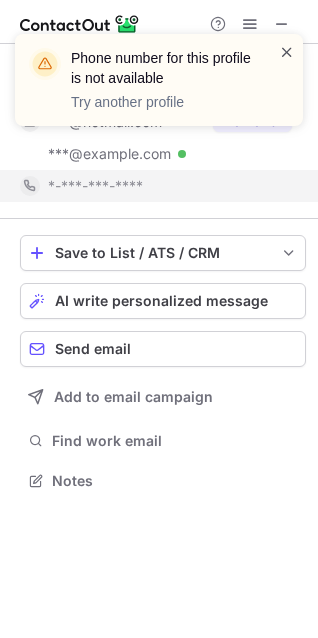 click at bounding box center [287, 52] 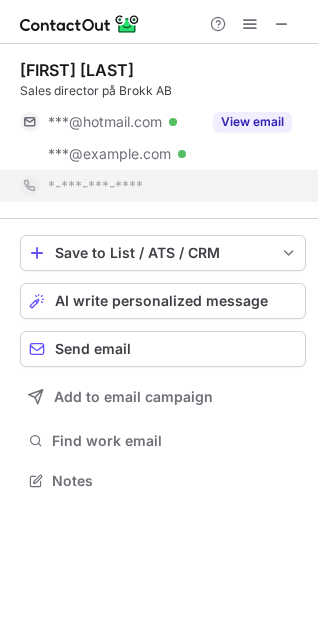 click on "Phone number for this profile is not available Try another profile" at bounding box center (159, 88) 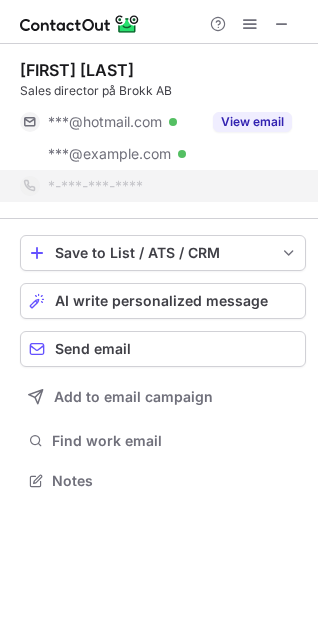 click on "Phone number for this profile is not available Try another profile" at bounding box center (159, 88) 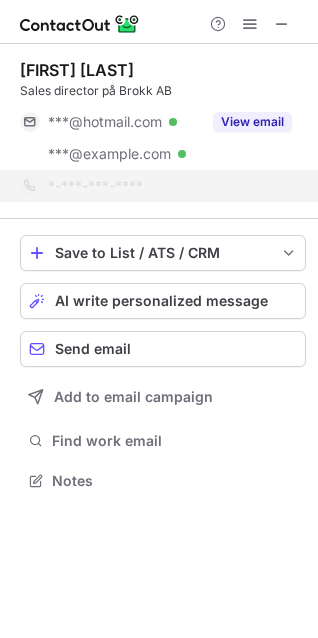 click on "Phone number for this profile is not available Try another profile" at bounding box center [159, 88] 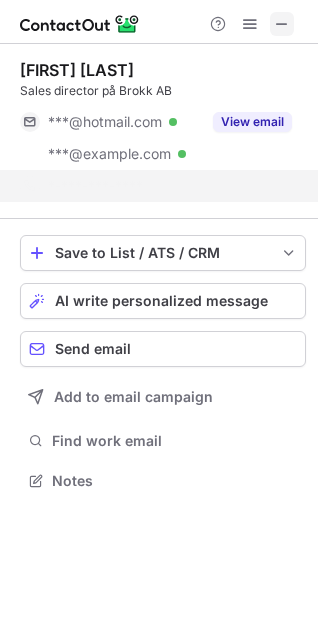 scroll, scrollTop: 435, scrollLeft: 318, axis: both 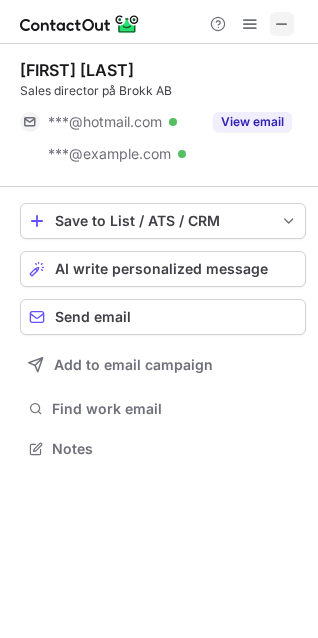 click at bounding box center [282, 24] 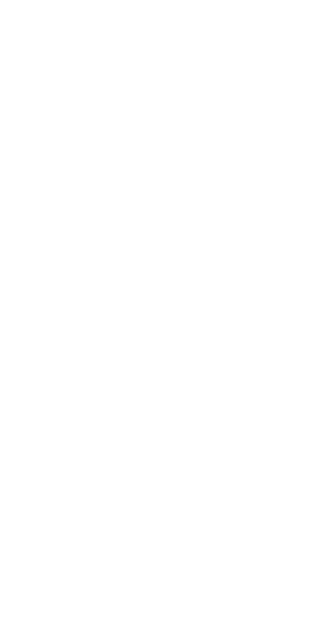 scroll, scrollTop: 0, scrollLeft: 0, axis: both 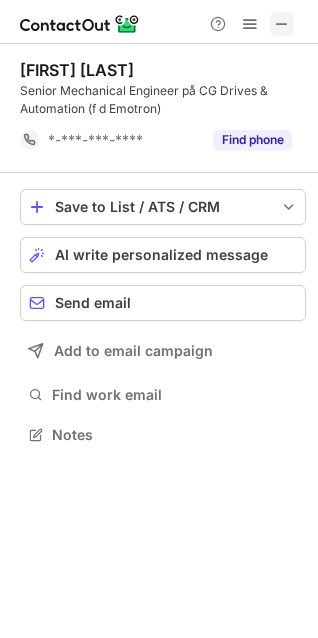click at bounding box center [282, 24] 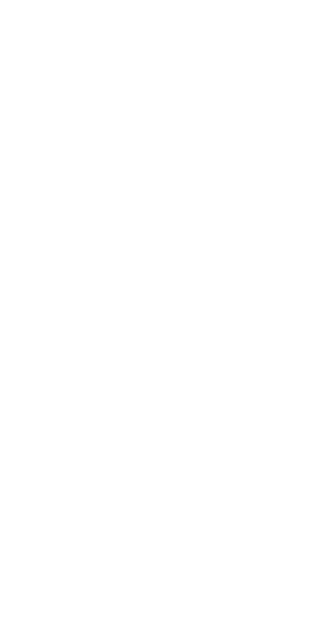 scroll, scrollTop: 0, scrollLeft: 0, axis: both 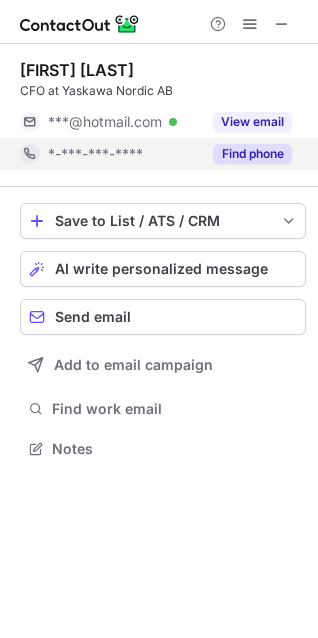 click on "Find phone" at bounding box center [252, 154] 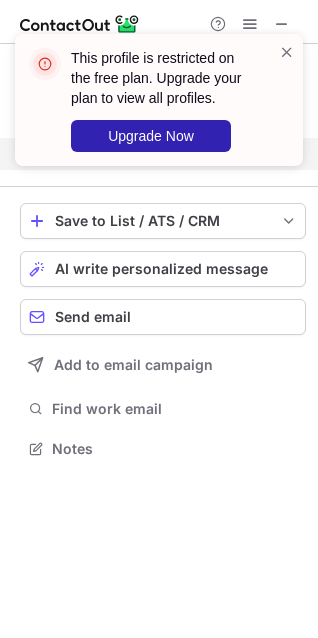 click at bounding box center (287, 100) 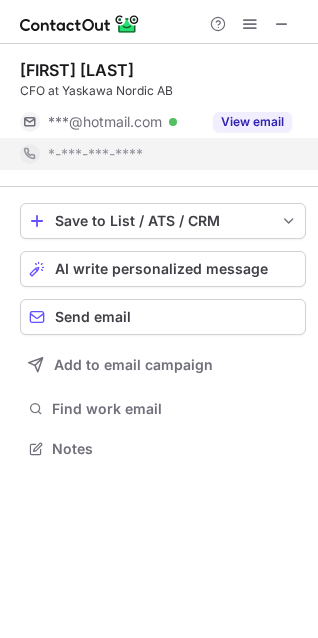 click at bounding box center [287, 52] 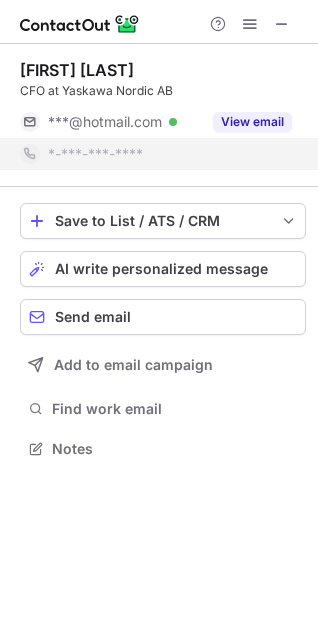 click on "This profile is restricted on the free plan. Upgrade your plan to view all profiles. Upgrade Now" at bounding box center (159, 100) 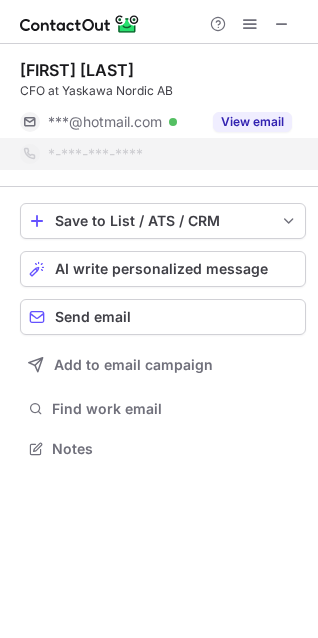 click on "This profile is restricted on the free plan. Upgrade your plan to view all profiles. Upgrade Now" at bounding box center (159, 108) 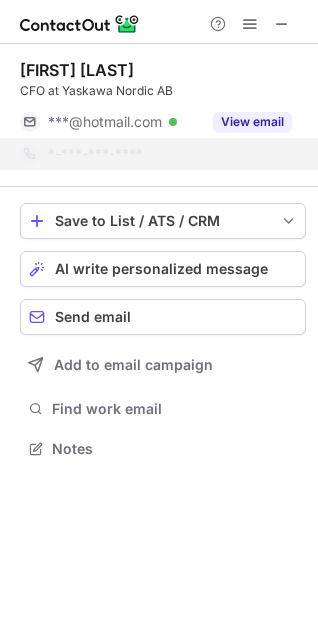 click on "This profile is restricted on the free plan. Upgrade your plan to view all profiles. Upgrade Now" at bounding box center [159, 34] 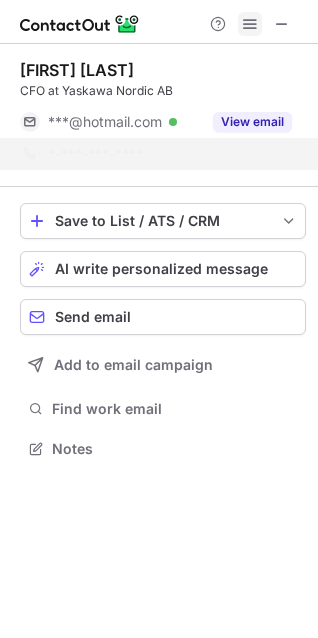 drag, startPoint x: 285, startPoint y: 25, endPoint x: 238, endPoint y: 24, distance: 47.010635 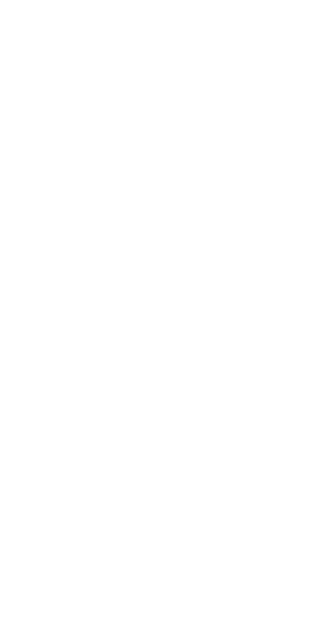 scroll, scrollTop: 0, scrollLeft: 0, axis: both 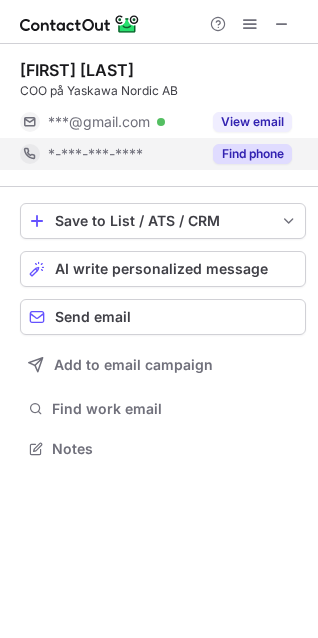 click on "Find phone" at bounding box center (252, 154) 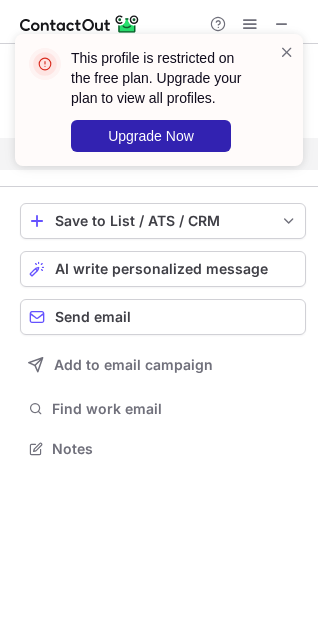 click on "This profile is restricted on the free plan. Upgrade your plan to view all profiles. Upgrade Now" at bounding box center [151, 100] 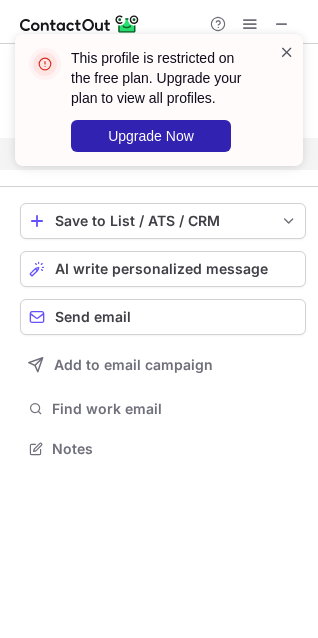 click at bounding box center (287, 52) 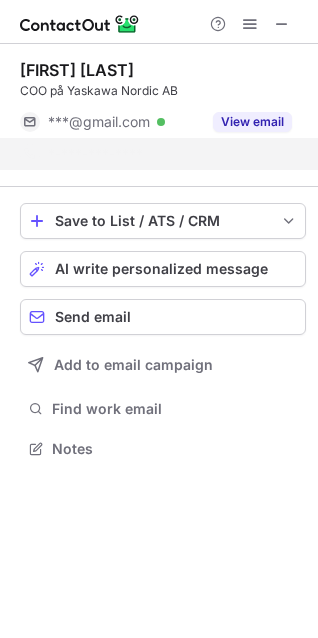 click at bounding box center [287, 52] 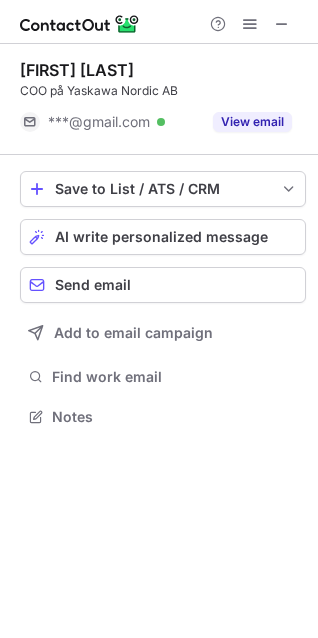 click on "This profile is restricted on the free plan. Upgrade your plan to view all profiles. Upgrade Now" at bounding box center [159, 108] 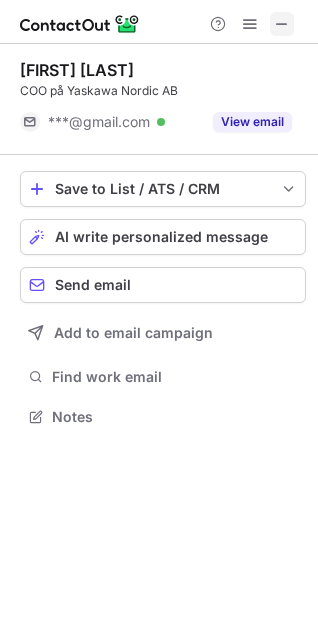 click at bounding box center [282, 24] 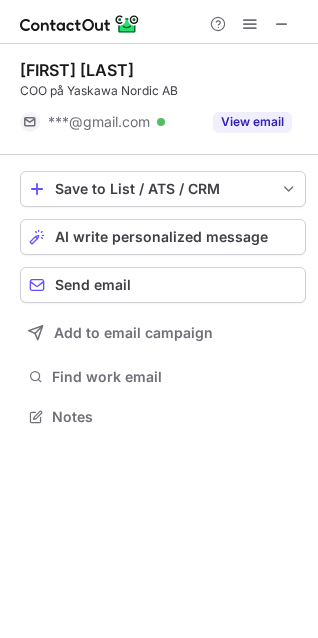 drag, startPoint x: 274, startPoint y: 20, endPoint x: 97, endPoint y: 101, distance: 194.65353 